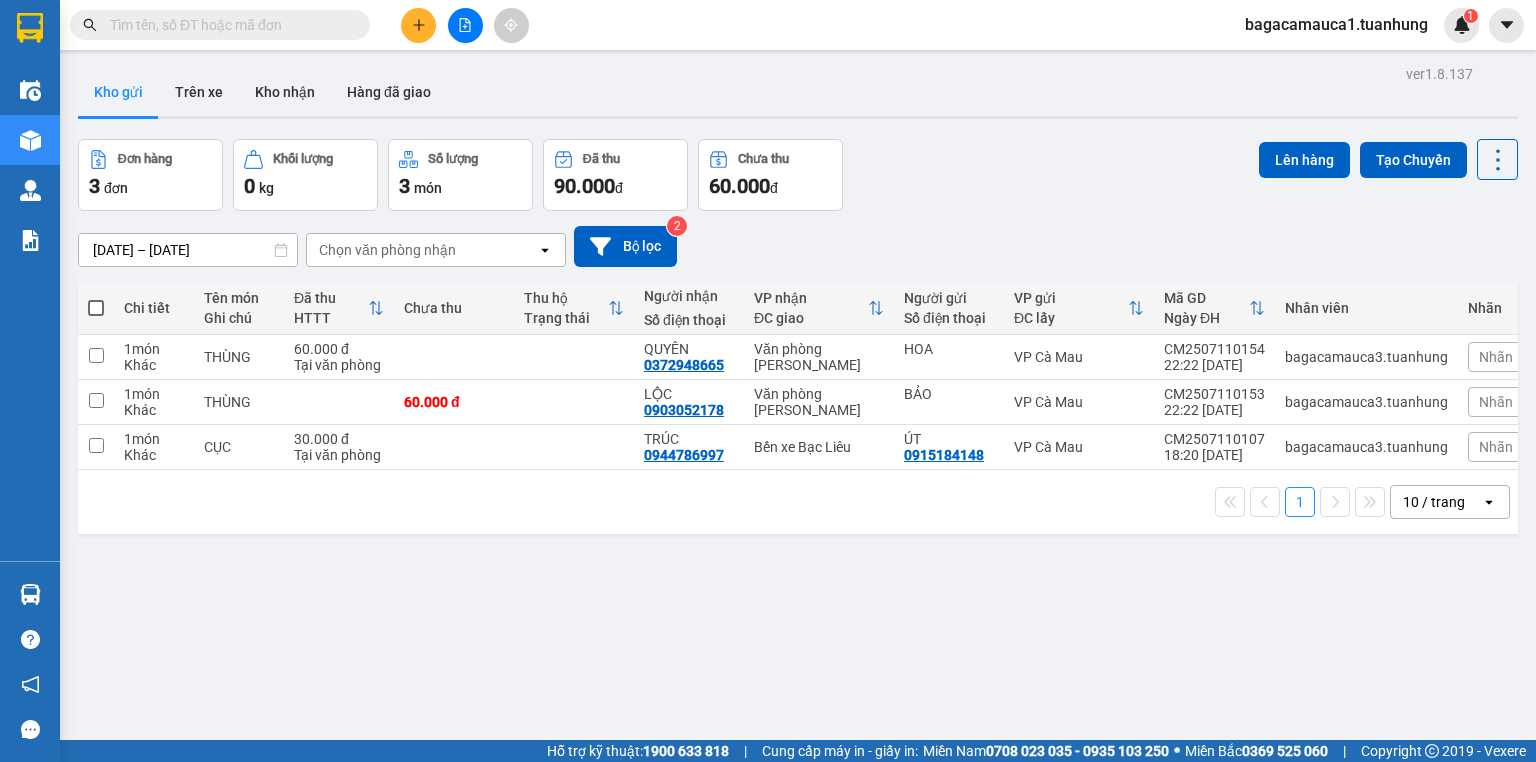 scroll, scrollTop: 0, scrollLeft: 0, axis: both 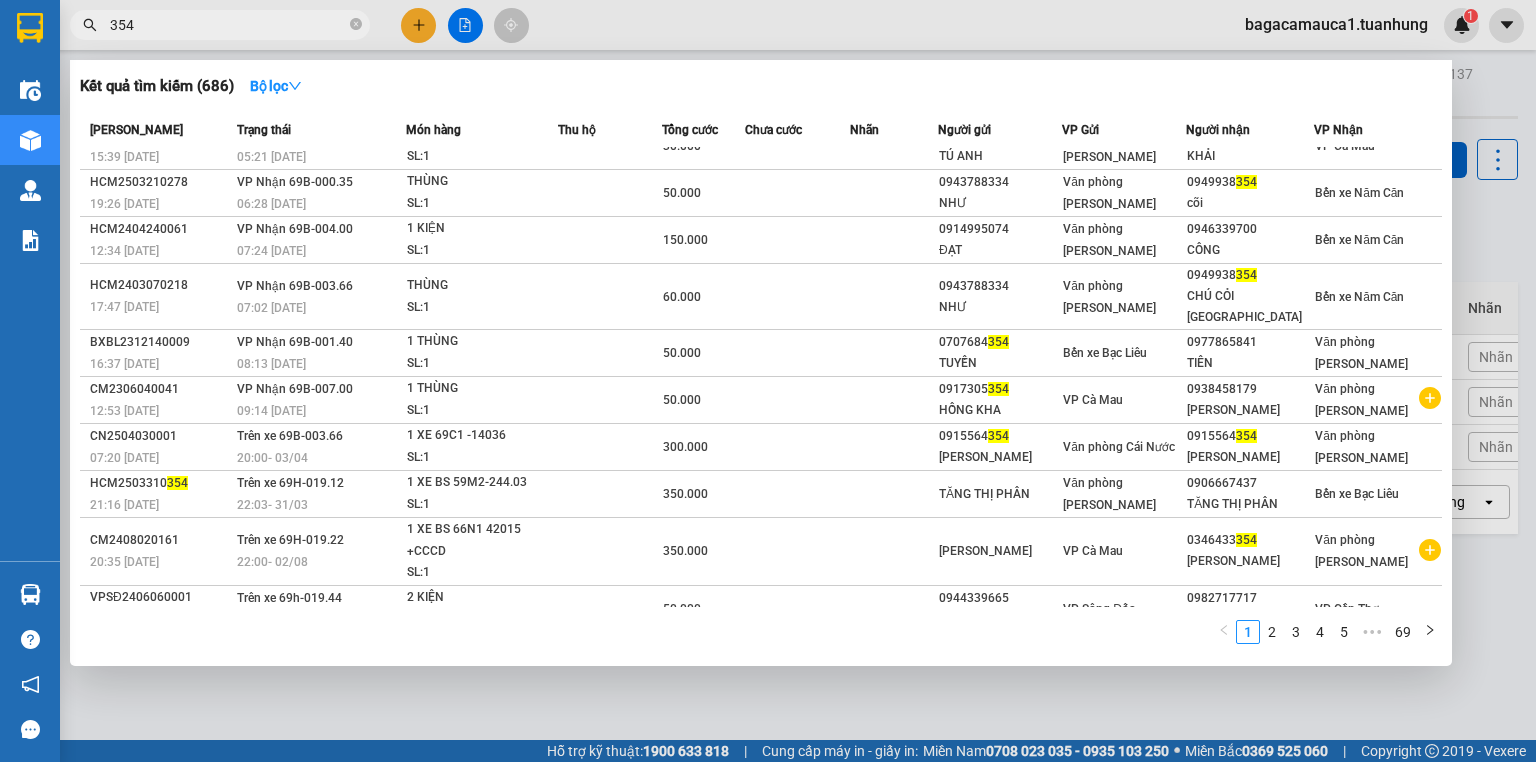 click on "354" at bounding box center (228, 25) 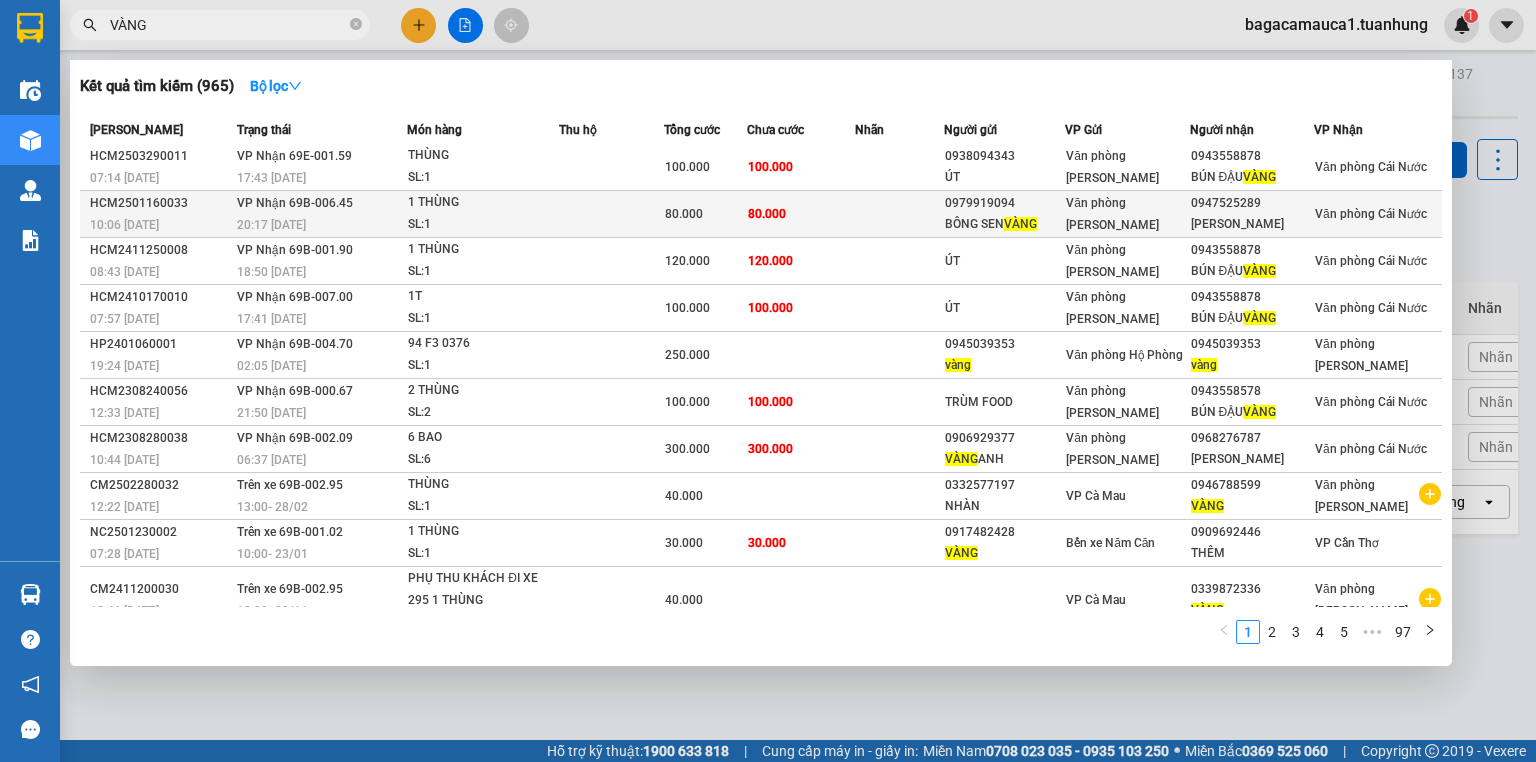 scroll, scrollTop: 0, scrollLeft: 0, axis: both 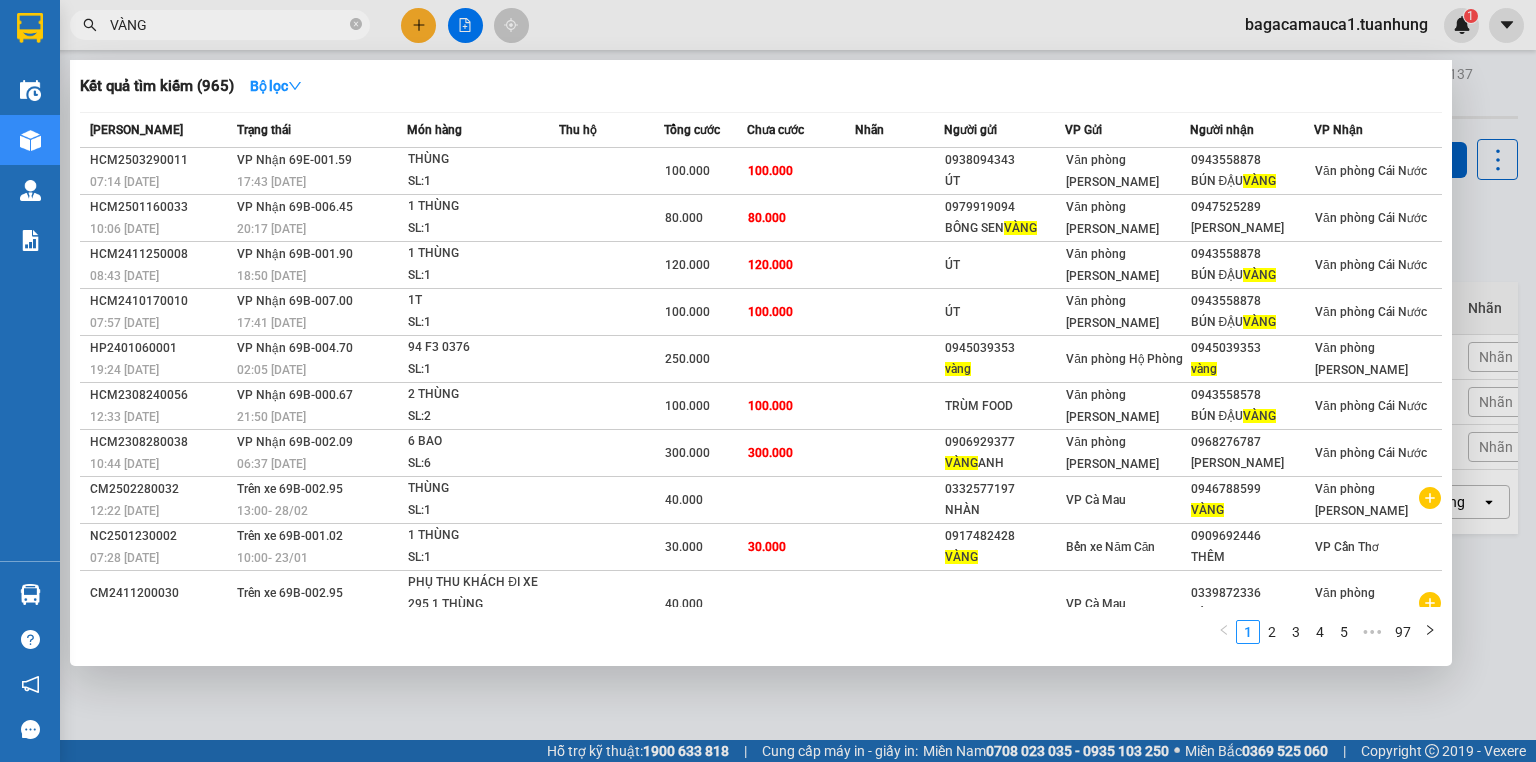 type on "VÀNG" 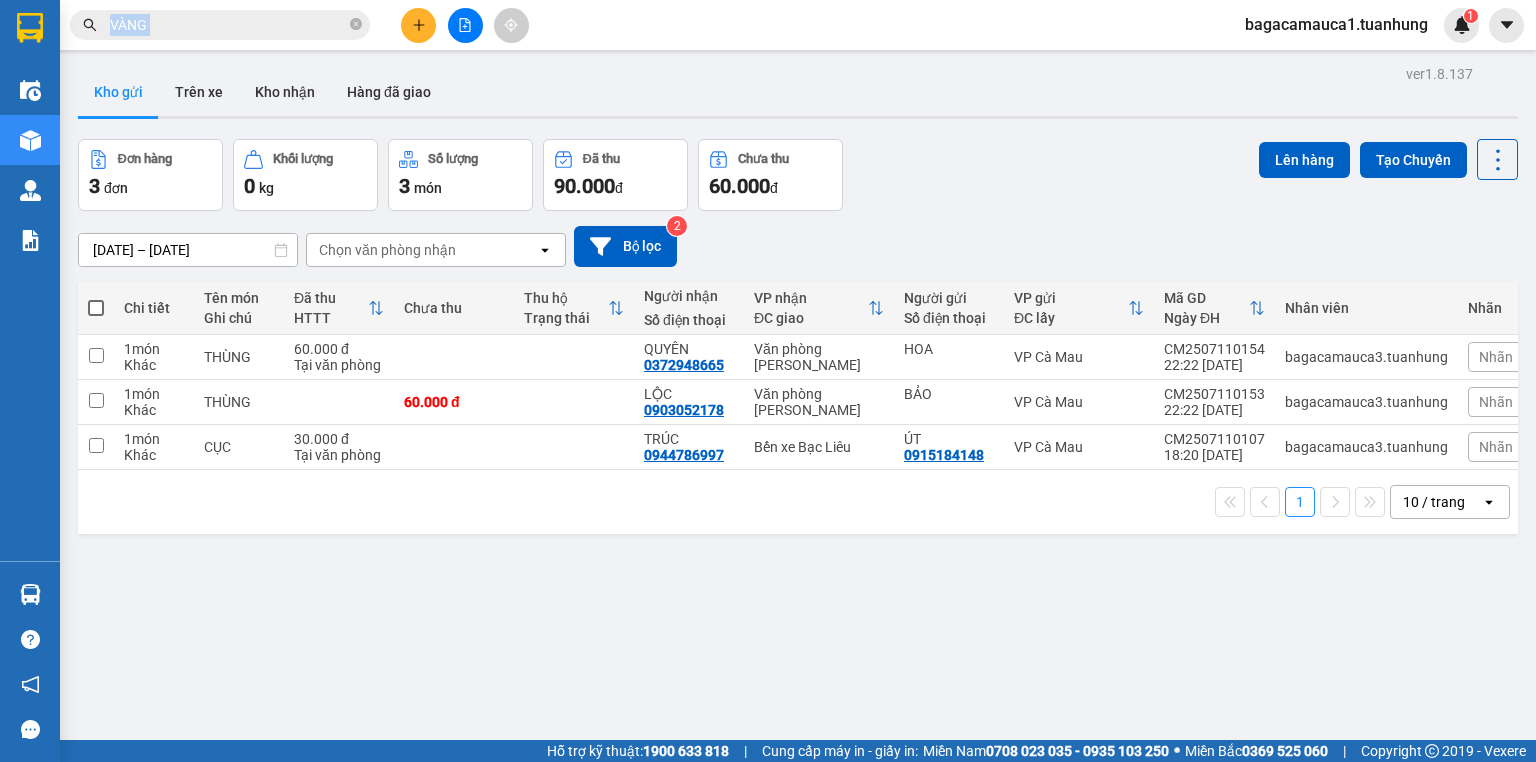 click on "Kết quả tìm kiếm ( 965 )  Bộ lọc  Mã ĐH Trạng thái Món hàng Thu hộ Tổng cước Chưa cước Nhãn Người gửi VP Gửi Người nhận VP Nhận HCM2503290011 07:14 [DATE] VP Nhận   69E-001.59 17:43 [DATE] THÙNG SL:  1 100.000 100.000 0938094343 ÚT [GEOGRAPHIC_DATA][PERSON_NAME] 0943558878 BÚN ĐẬU  VÀNG Văn phòng Cái Nước HCM2501160033 10:06 [DATE] VP Nhận   69B-006.45 20:17 [DATE] 1 THÙNG SL:  1 80.000 80.000 0979919094 BÔNG SEN  VÀNG Văn phòng [GEOGRAPHIC_DATA] 0947525289 KIM CƯƠNG Văn phòng Cái Nước HCM2411250008 08:43 [DATE] VP Nhận   69B-001.90 18:50 [DATE] 1 THÙNG SL:  1 120.000 120.000 ÚT [GEOGRAPHIC_DATA] 0943558878 BÚN ĐẬU  VÀNG   Văn phòng Cái Nước HCM2410170010 07:57 [DATE] VP Nhận   69B-007.00 17:41 [DATE] 1T SL:  1 100.000 100.000 ÚT [GEOGRAPHIC_DATA] 0943558878 BÚN ĐẬU  VÀNG   Văn phòng Cái Nước HP2401060001 19:24 [DATE] VP Nhận   69B-004.70 02:05 [DATE] 94 F3 0376 SL:  1 250.000 vàng" at bounding box center (195, 25) 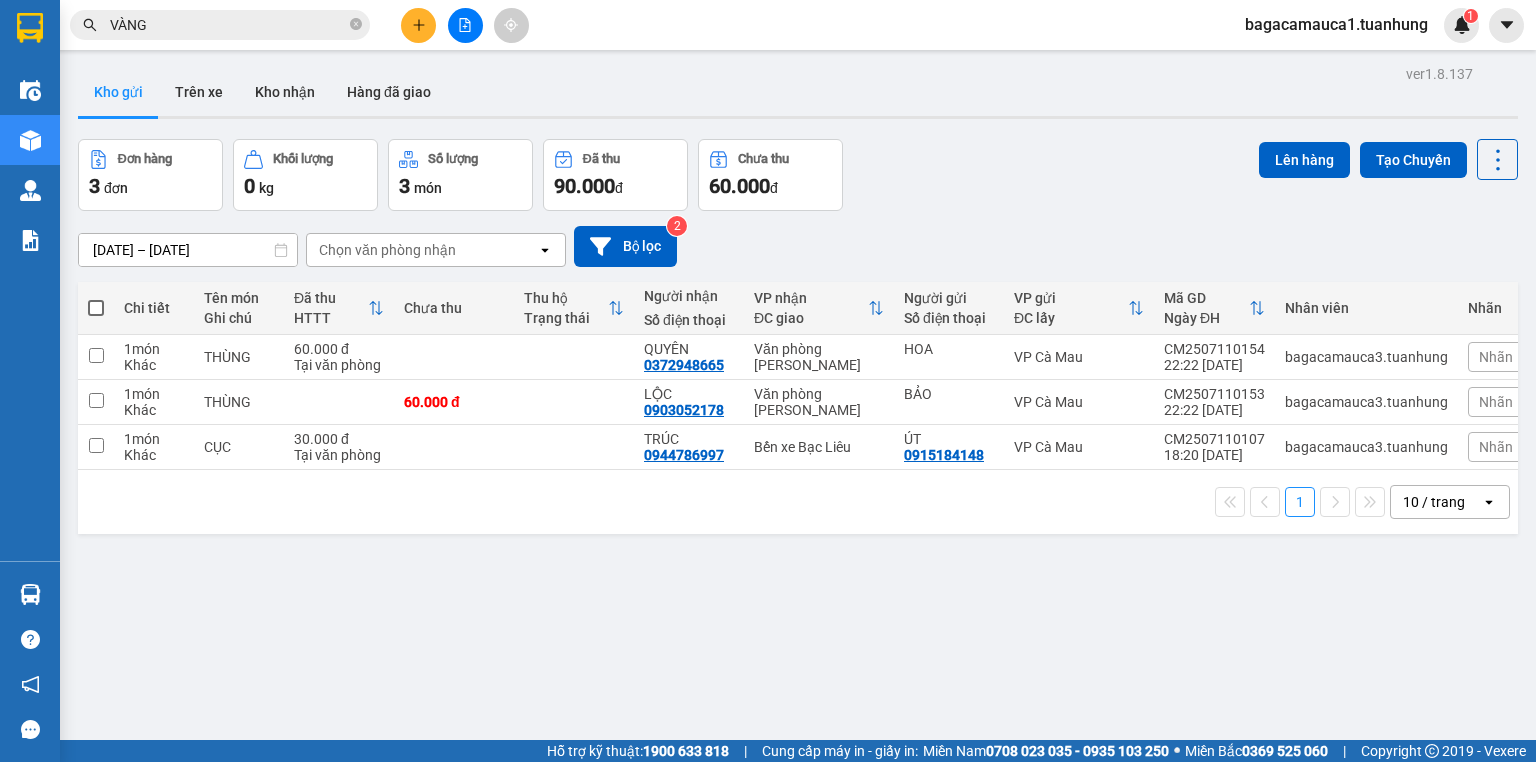 click on "Kết quả tìm kiếm ( 965 )  Bộ lọc  Mã ĐH Trạng thái Món hàng Thu hộ Tổng cước Chưa cước Nhãn Người gửi VP Gửi Người nhận VP Nhận HCM2503290011 07:14 [DATE] VP Nhận   69E-001.59 17:43 [DATE] THÙNG SL:  1 100.000 100.000 0938094343 ÚT [GEOGRAPHIC_DATA][PERSON_NAME] 0943558878 BÚN ĐẬU  VÀNG Văn phòng Cái Nước HCM2501160033 10:06 [DATE] VP Nhận   69B-006.45 20:17 [DATE] 1 THÙNG SL:  1 80.000 80.000 0979919094 BÔNG SEN  VÀNG Văn phòng [GEOGRAPHIC_DATA] 0947525289 KIM CƯƠNG Văn phòng Cái Nước HCM2411250008 08:43 [DATE] VP Nhận   69B-001.90 18:50 [DATE] 1 THÙNG SL:  1 120.000 120.000 ÚT [GEOGRAPHIC_DATA] 0943558878 BÚN ĐẬU  VÀNG   Văn phòng Cái Nước HCM2410170010 07:57 [DATE] VP Nhận   69B-007.00 17:41 [DATE] 1T SL:  1 100.000 100.000 ÚT [GEOGRAPHIC_DATA] 0943558878 BÚN ĐẬU  VÀNG   Văn phòng Cái Nước HP2401060001 19:24 [DATE] VP Nhận   69B-004.70 02:05 [DATE] 94 F3 0376 SL:  1 250.000 vàng" at bounding box center [768, 25] 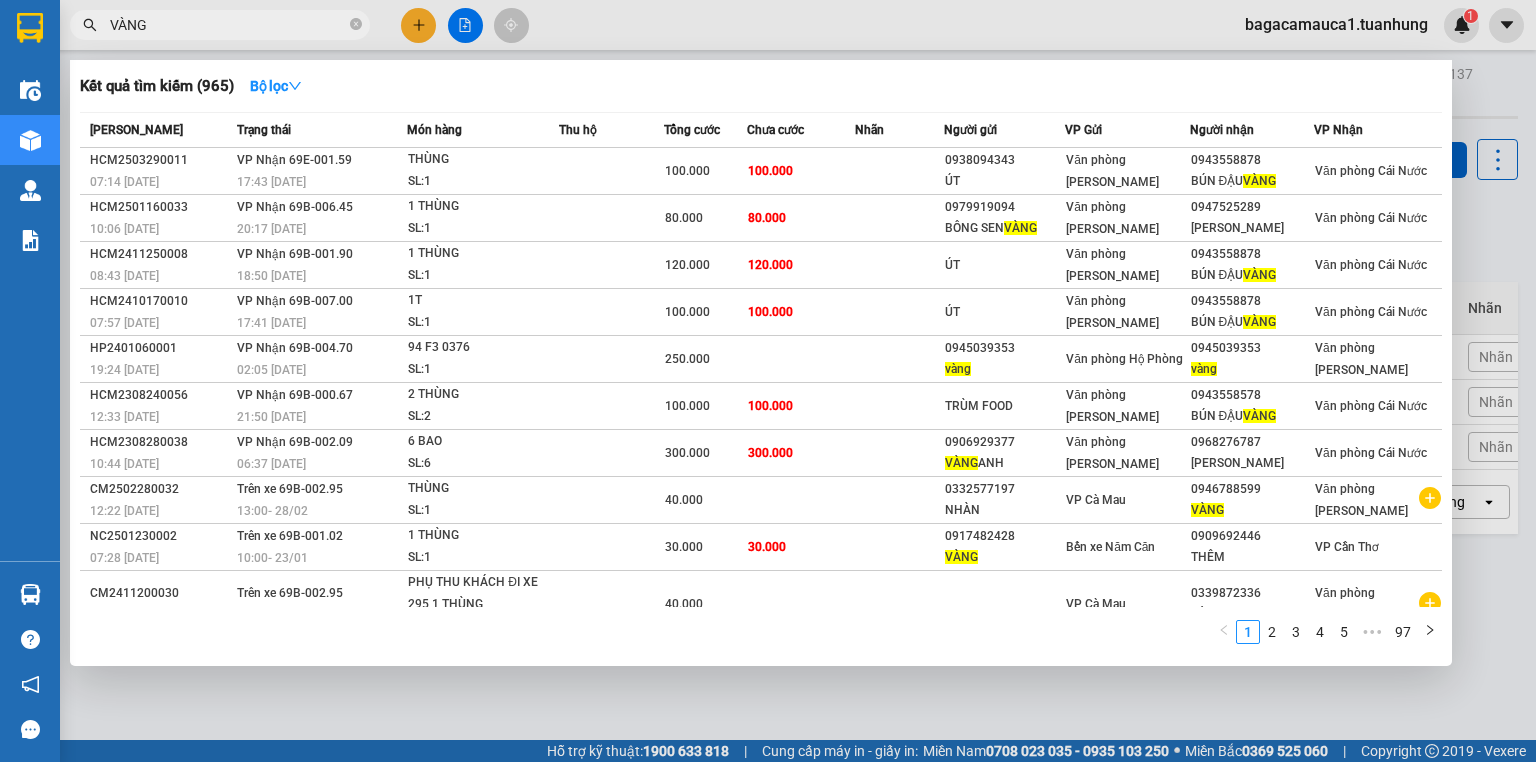 click on "VÀNG" at bounding box center (228, 25) 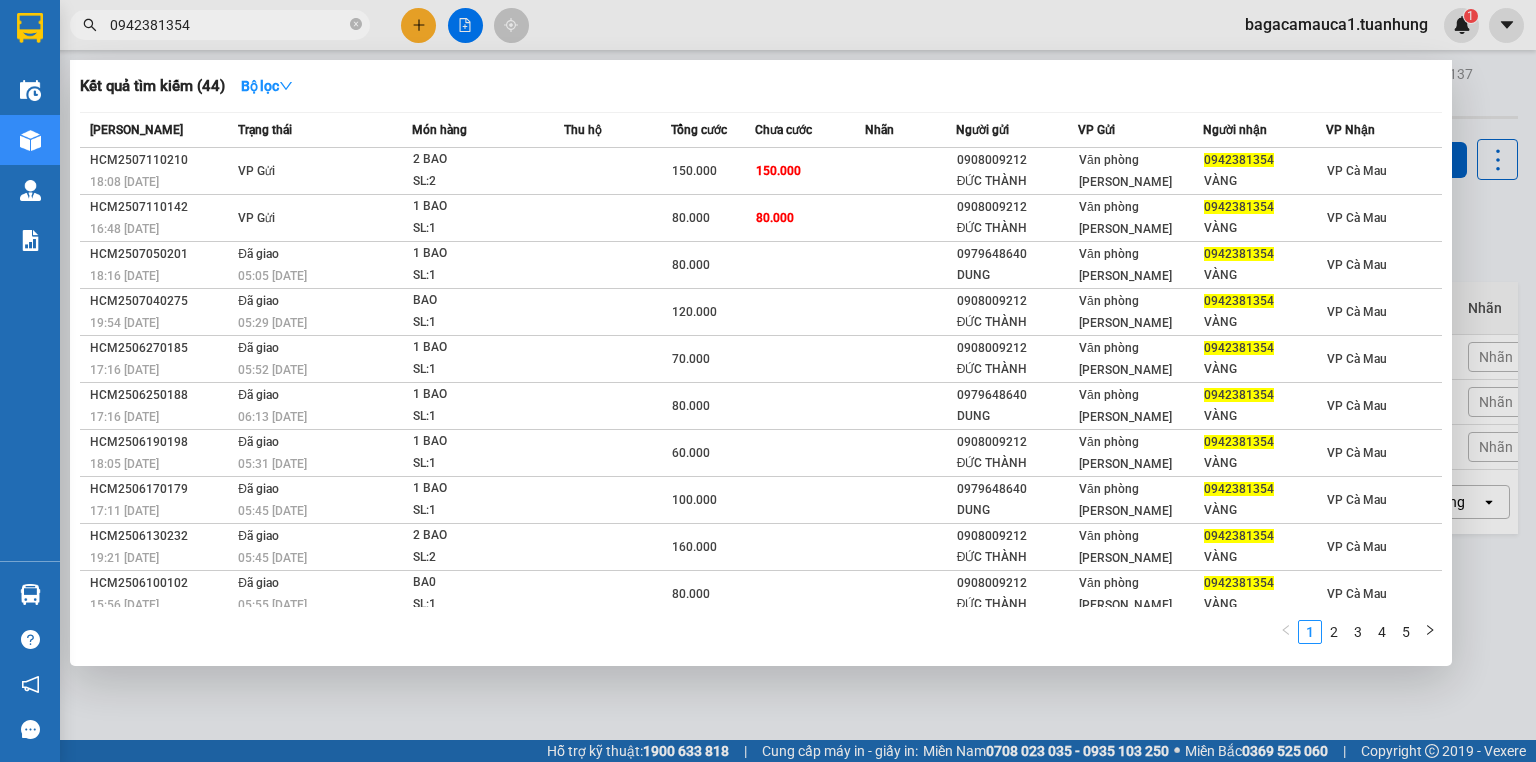 type on "0942381354" 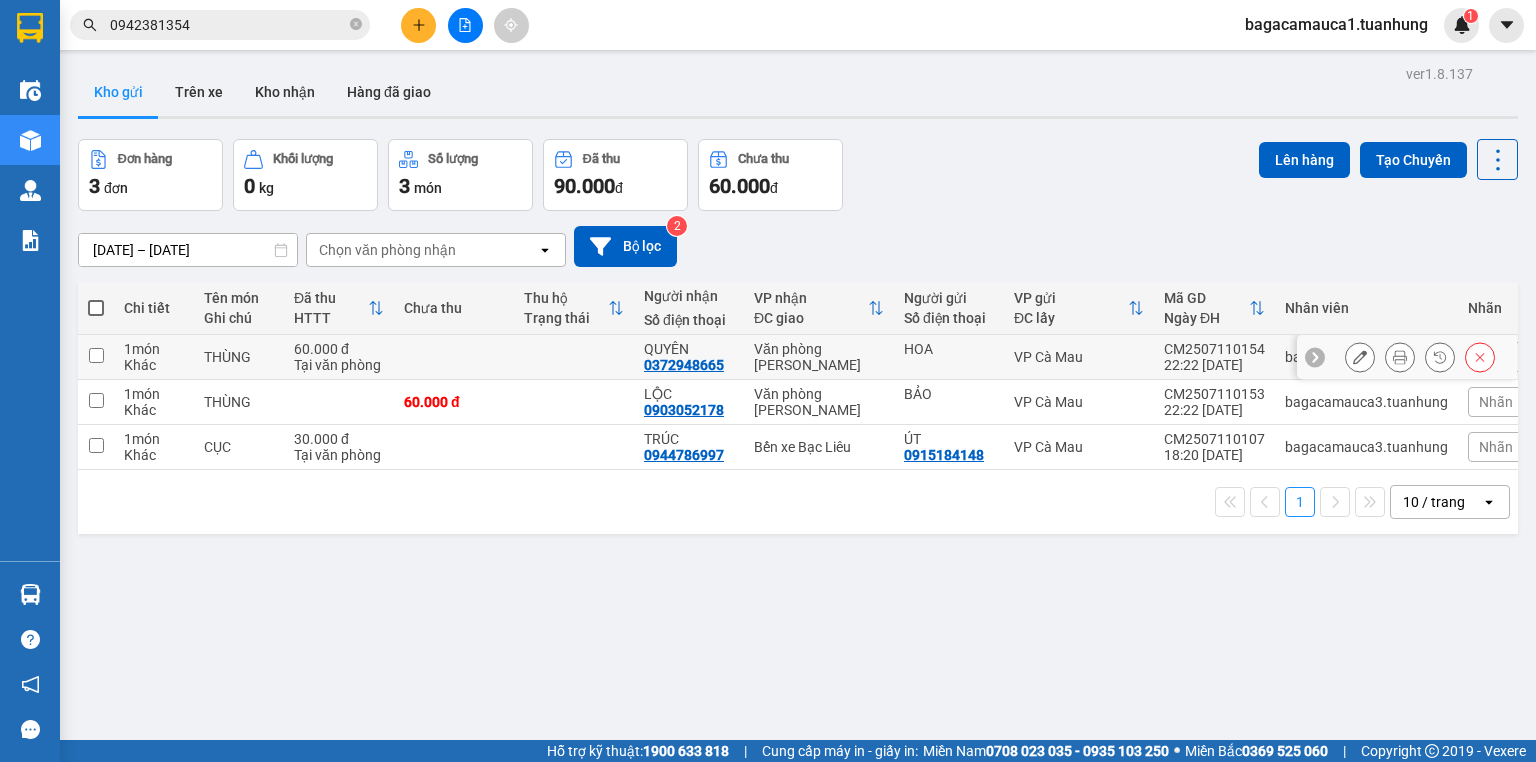 click on "Văn phòng [PERSON_NAME]" at bounding box center (819, 357) 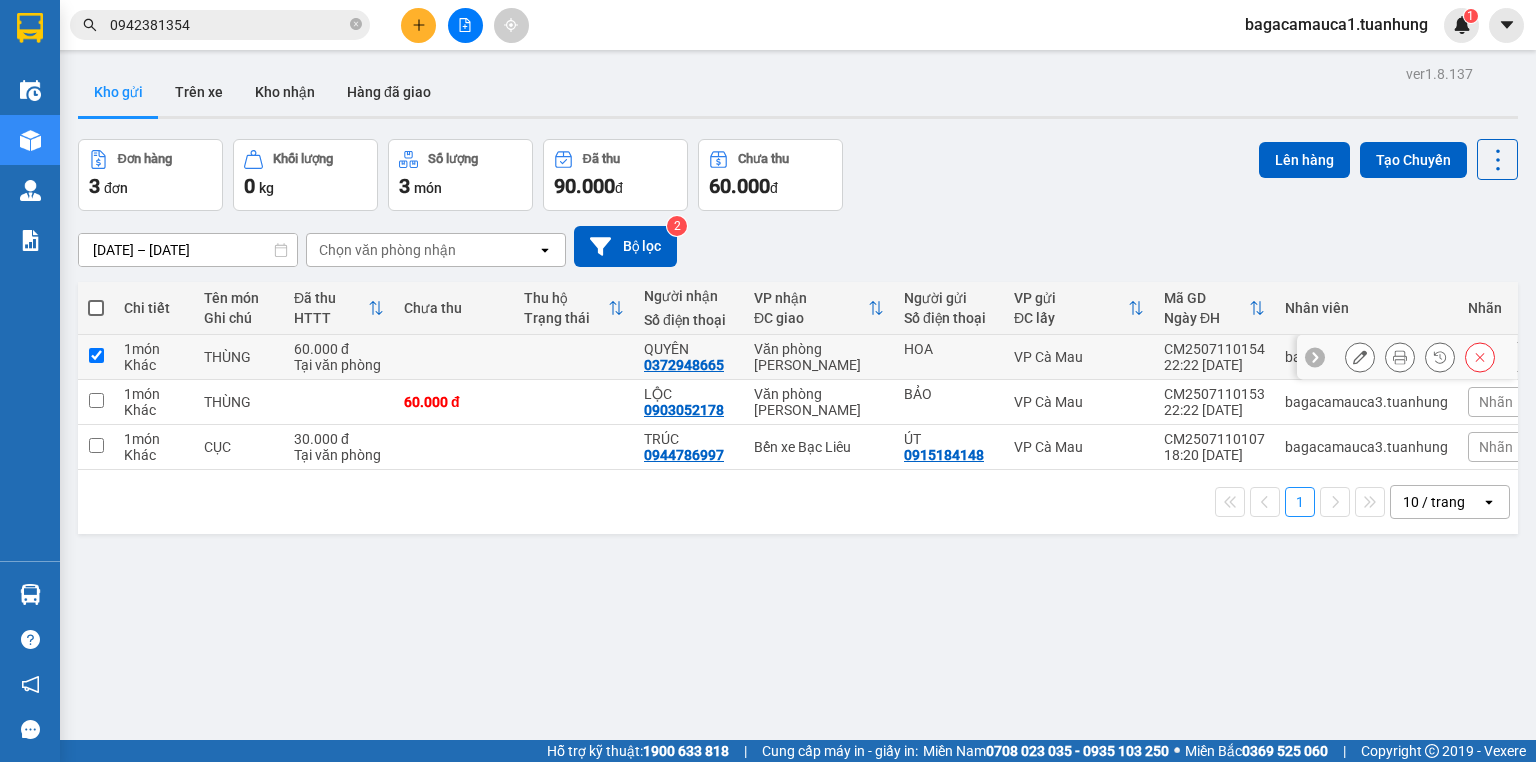 checkbox on "true" 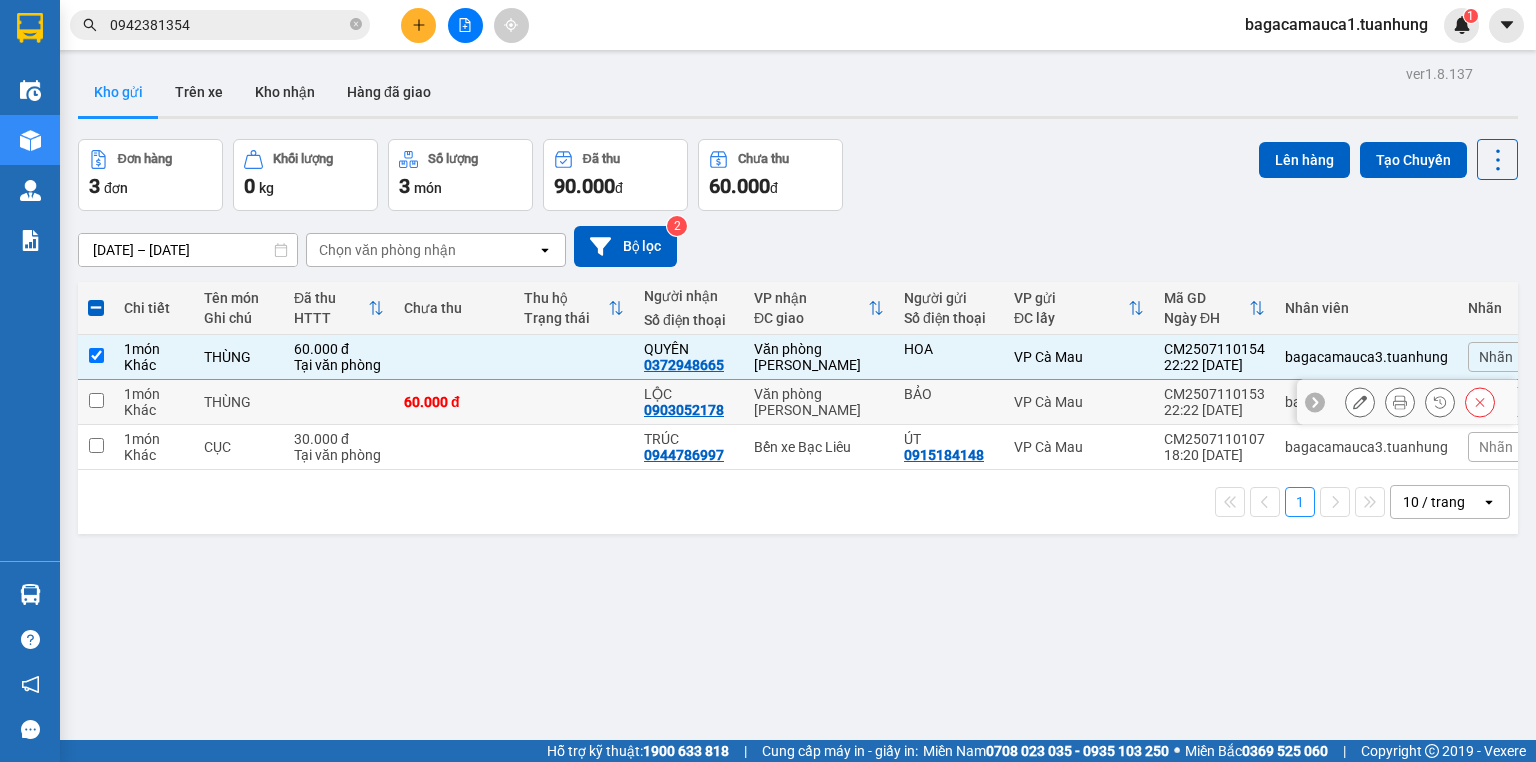 click on "Văn phòng [PERSON_NAME]" at bounding box center (819, 402) 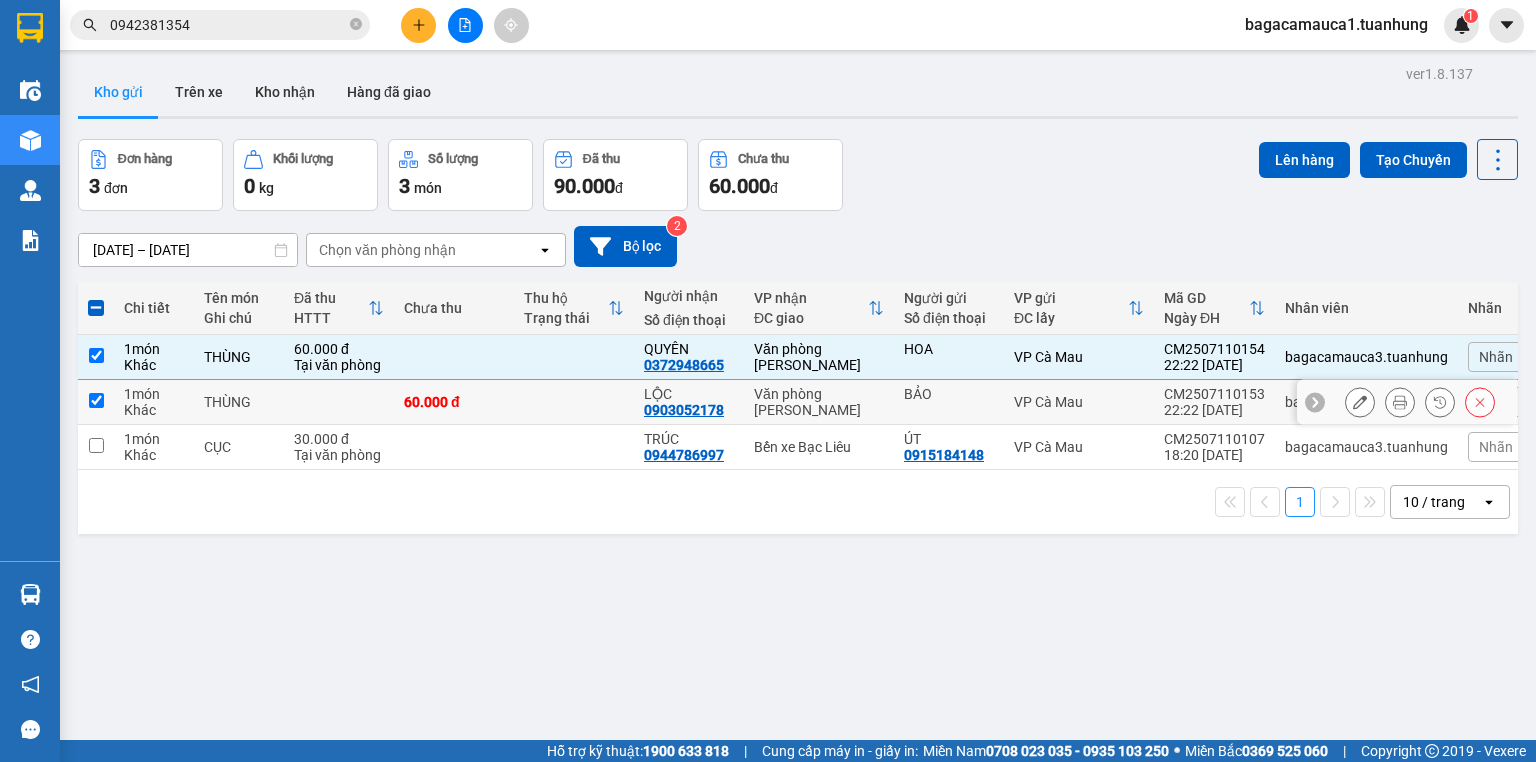 checkbox on "true" 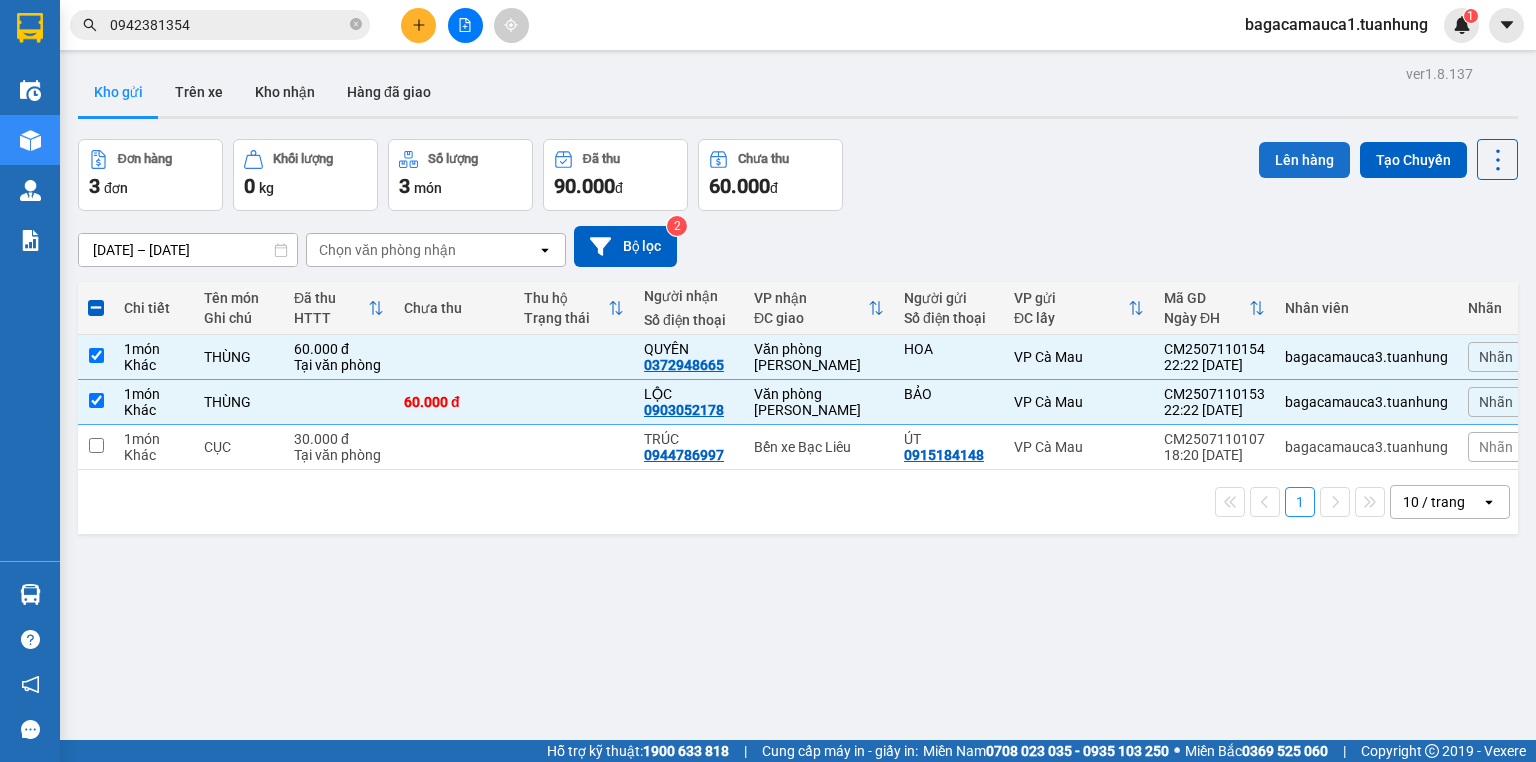 click on "Lên hàng" at bounding box center (1304, 160) 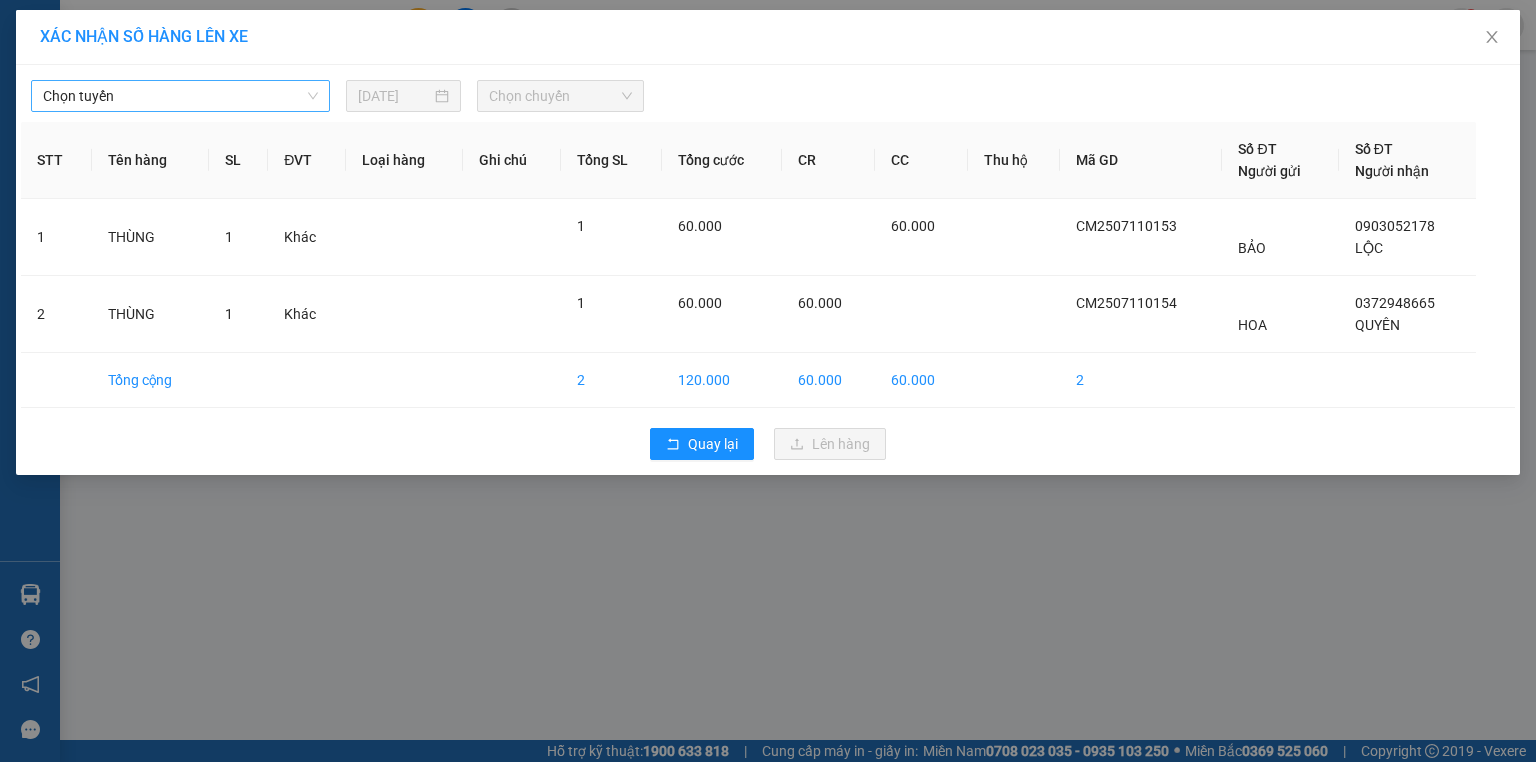 click on "Chọn tuyến" at bounding box center [180, 96] 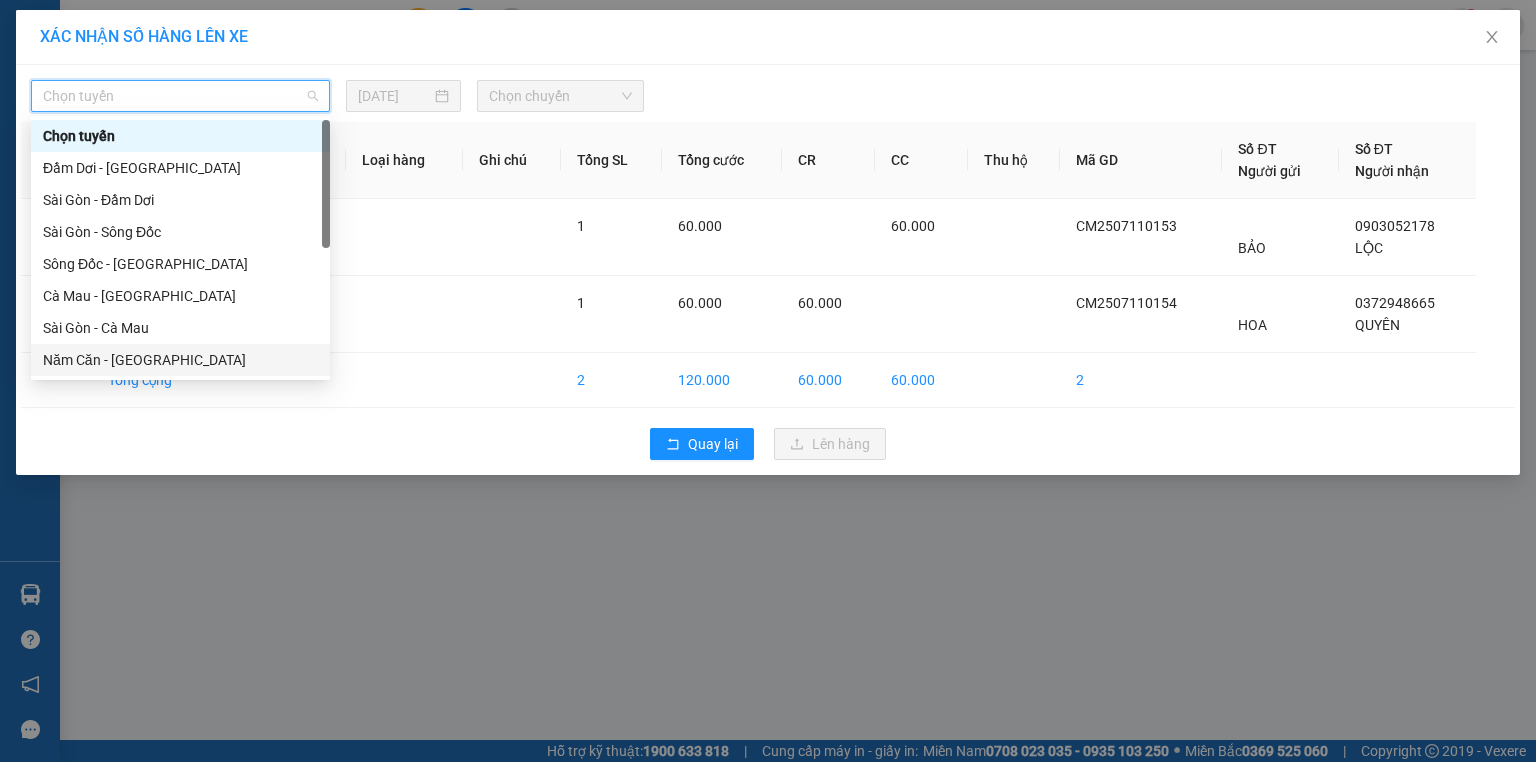 click on "Năm Căn - [GEOGRAPHIC_DATA]" at bounding box center (180, 360) 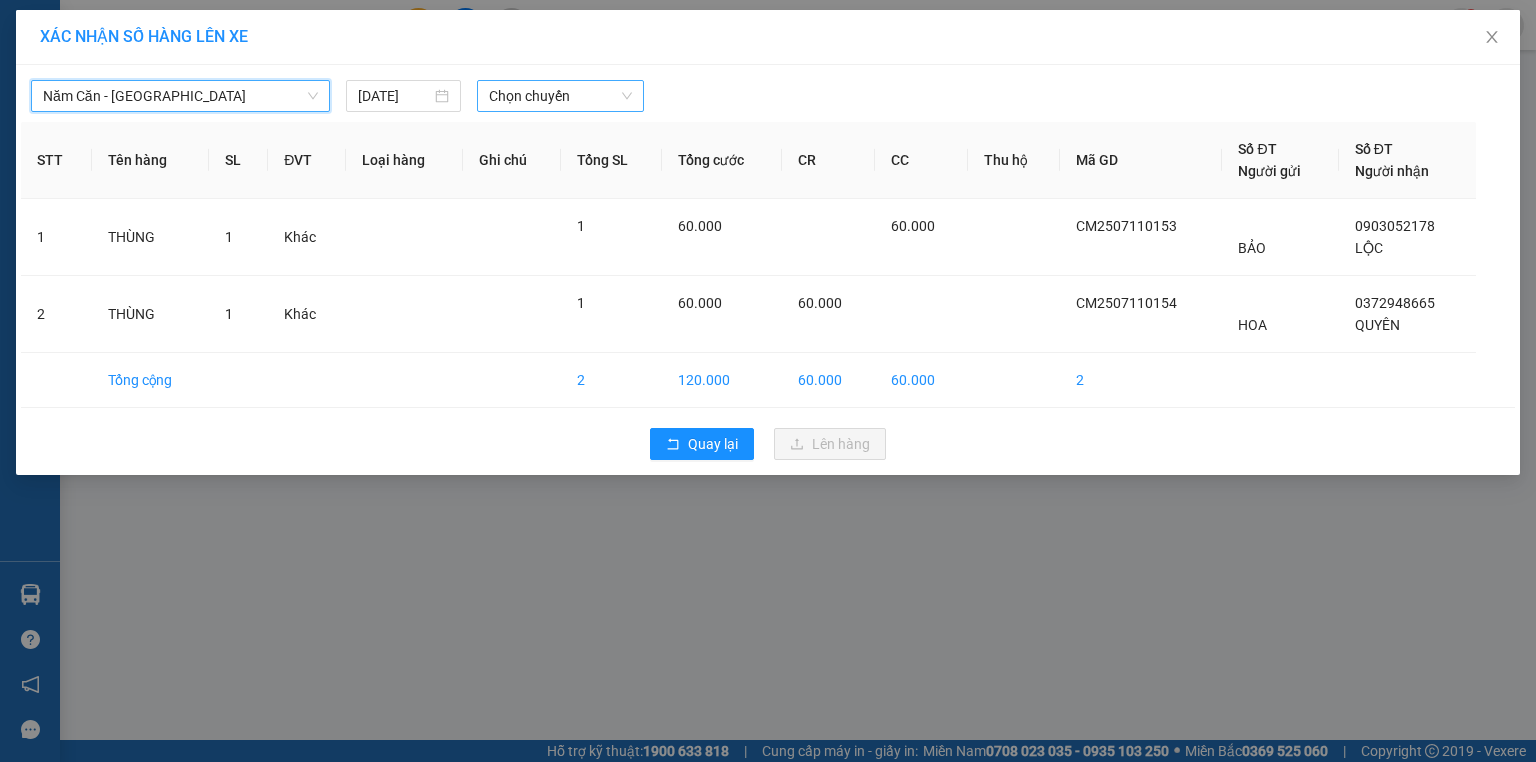 click on "Chọn chuyến" at bounding box center (561, 96) 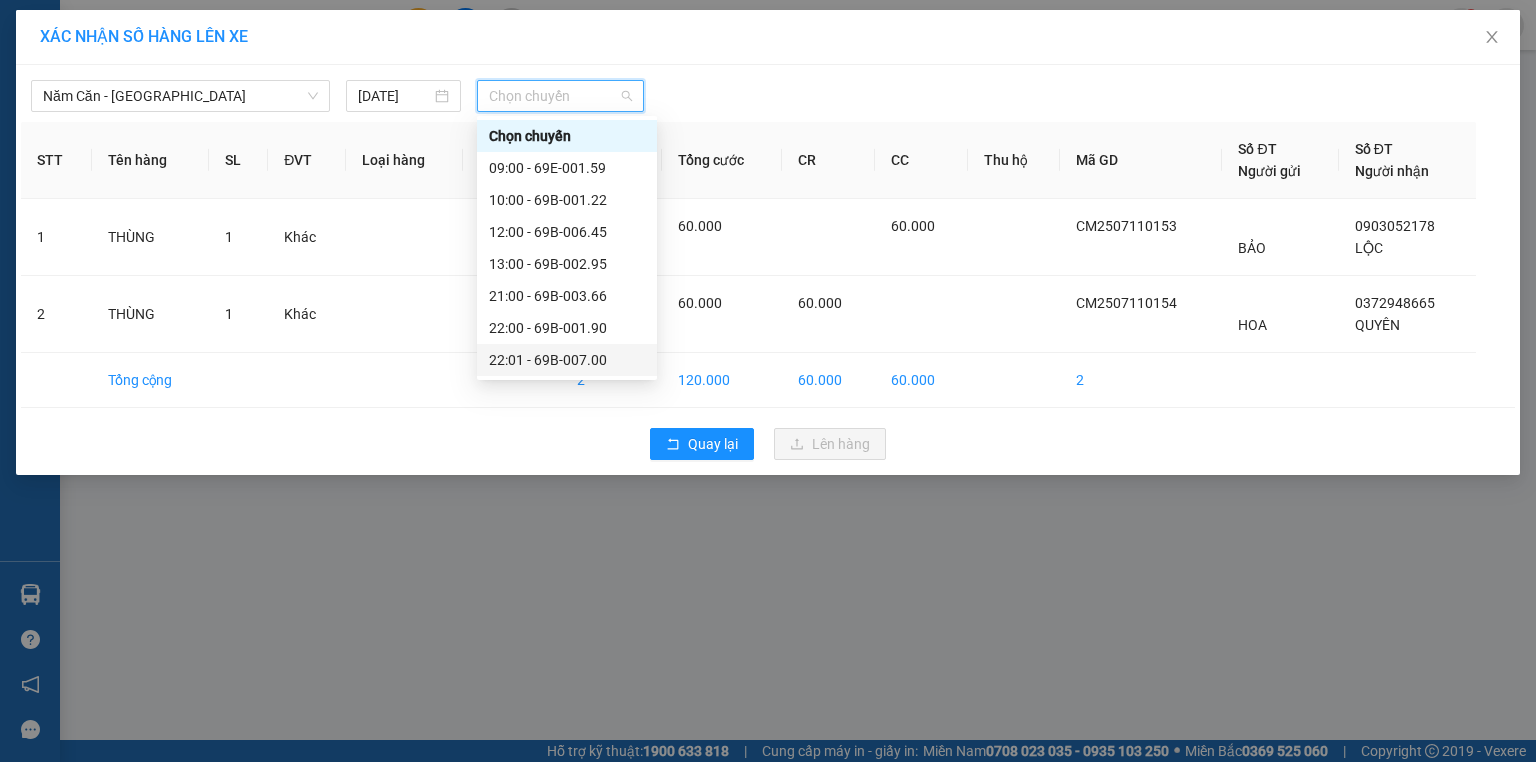 click on "22:01     - 69B-007.00" at bounding box center (567, 360) 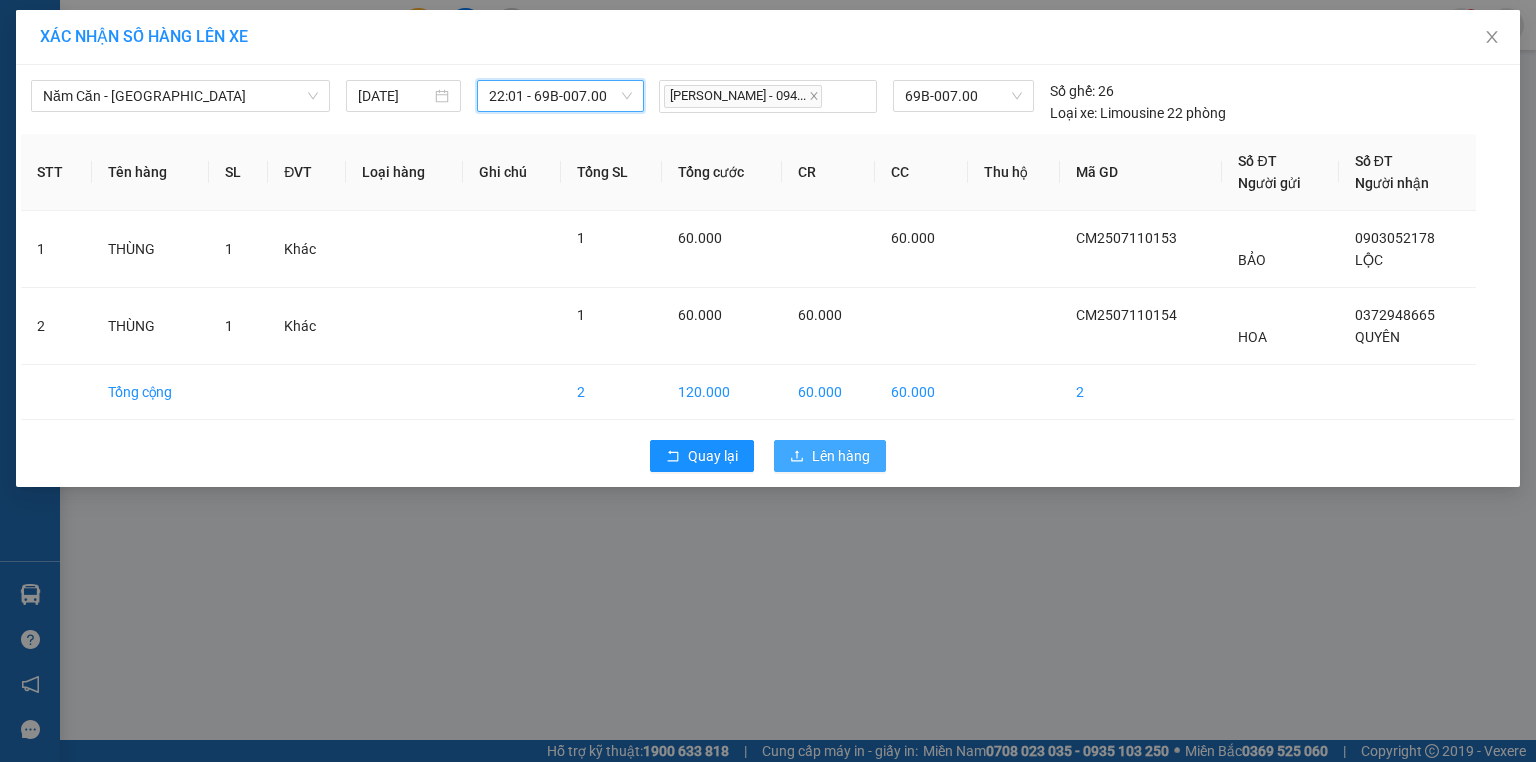 click on "Lên hàng" at bounding box center [841, 456] 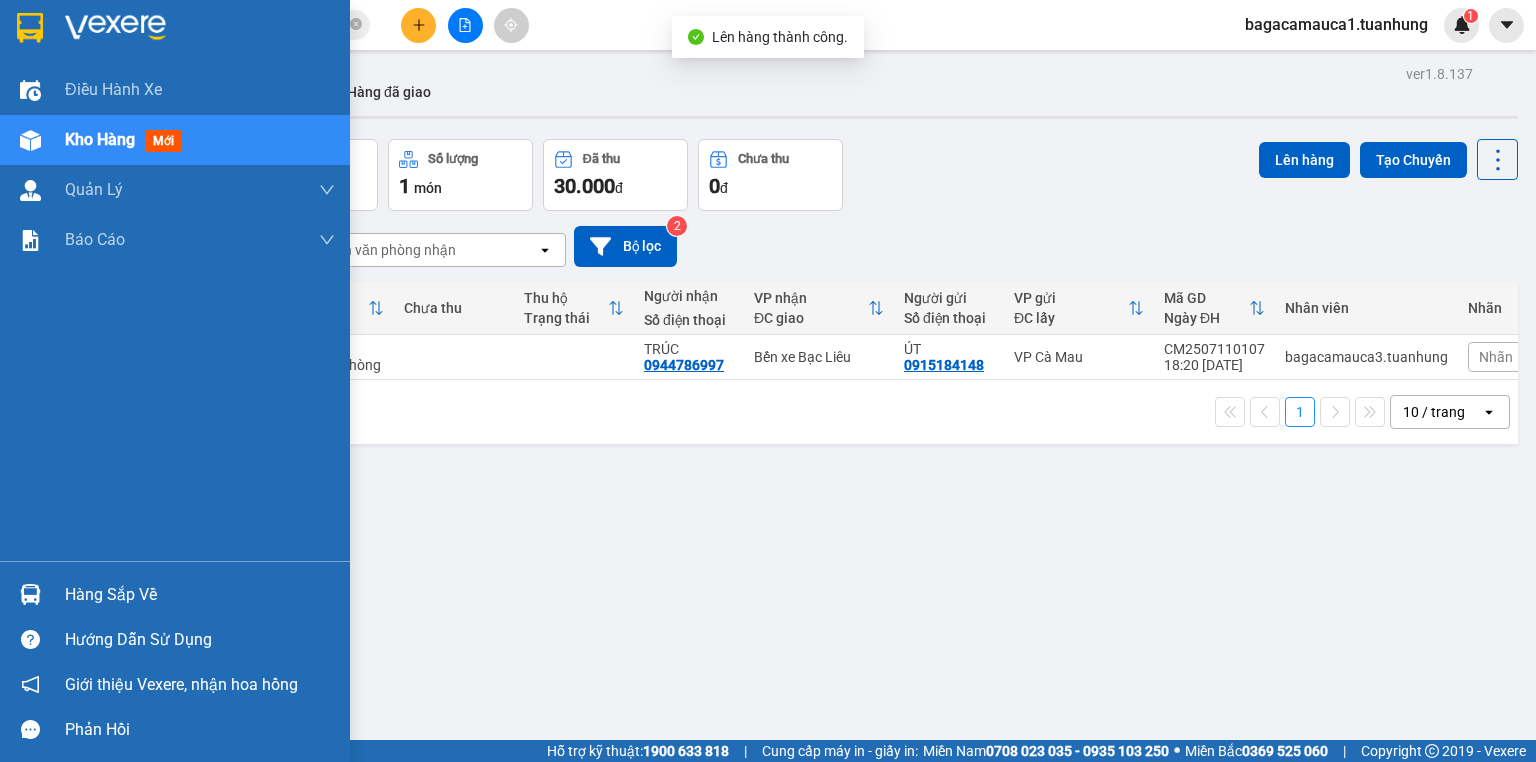 click on "Hàng sắp về" at bounding box center [200, 595] 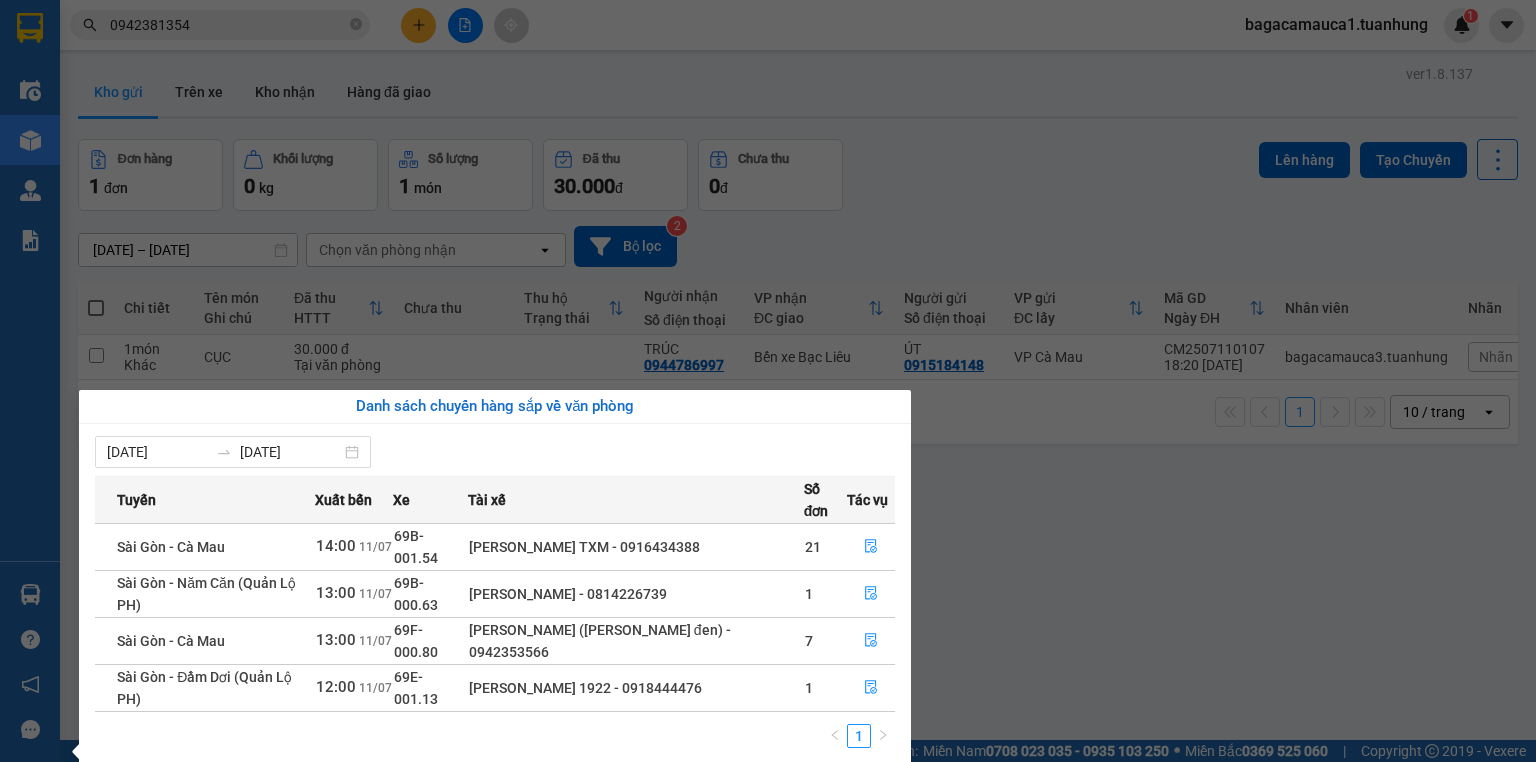 click on "Kết quả tìm kiếm ( 44 )  Bộ lọc  Mã ĐH Trạng thái Món hàng Thu hộ Tổng cước Chưa cước Nhãn Người gửi VP Gửi Người nhận VP Nhận HCM2507110210 18:08 [DATE] VP Gửi   2 BAO SL:  2 150.000 150.000 0908009212 ĐỨC THÀNH [GEOGRAPHIC_DATA][PERSON_NAME] 0942381354 VÀNG VP Cà Mau HCM2507110142 16:48 [DATE] VP Gửi   1 BAO SL:  1 80.000 80.000 0908009212 [GEOGRAPHIC_DATA][PERSON_NAME] 0942381354 VÀNG VP Cà Mau HCM2507050201 18:16 [DATE] Đã giao   05:05 [DATE] 1 BAO SL:  1 80.000 0979648640 [GEOGRAPHIC_DATA][PERSON_NAME] 0942381354 VÀNG VP Cà Mau HCM2507040275 19:54 [DATE] Đã giao   05:29 [DATE] BAO SL:  1 120.000 0908009212 [GEOGRAPHIC_DATA][PERSON_NAME] 0942381354 VÀNG VP Cà Mau HCM2506270185 17:16 [DATE] Đã giao   05:52 [DATE] 1 BAO SL:  1 70.000 0908009212 [GEOGRAPHIC_DATA][PERSON_NAME] 0942381354 VÀNG VP Cà Mau HCM2506250188 17:16 [DATE] Đã giao   06:13 [DATE] 1 BAO SL:  1 80.000 0979648640 DUNG 0942381354 VÀNG" at bounding box center (768, 381) 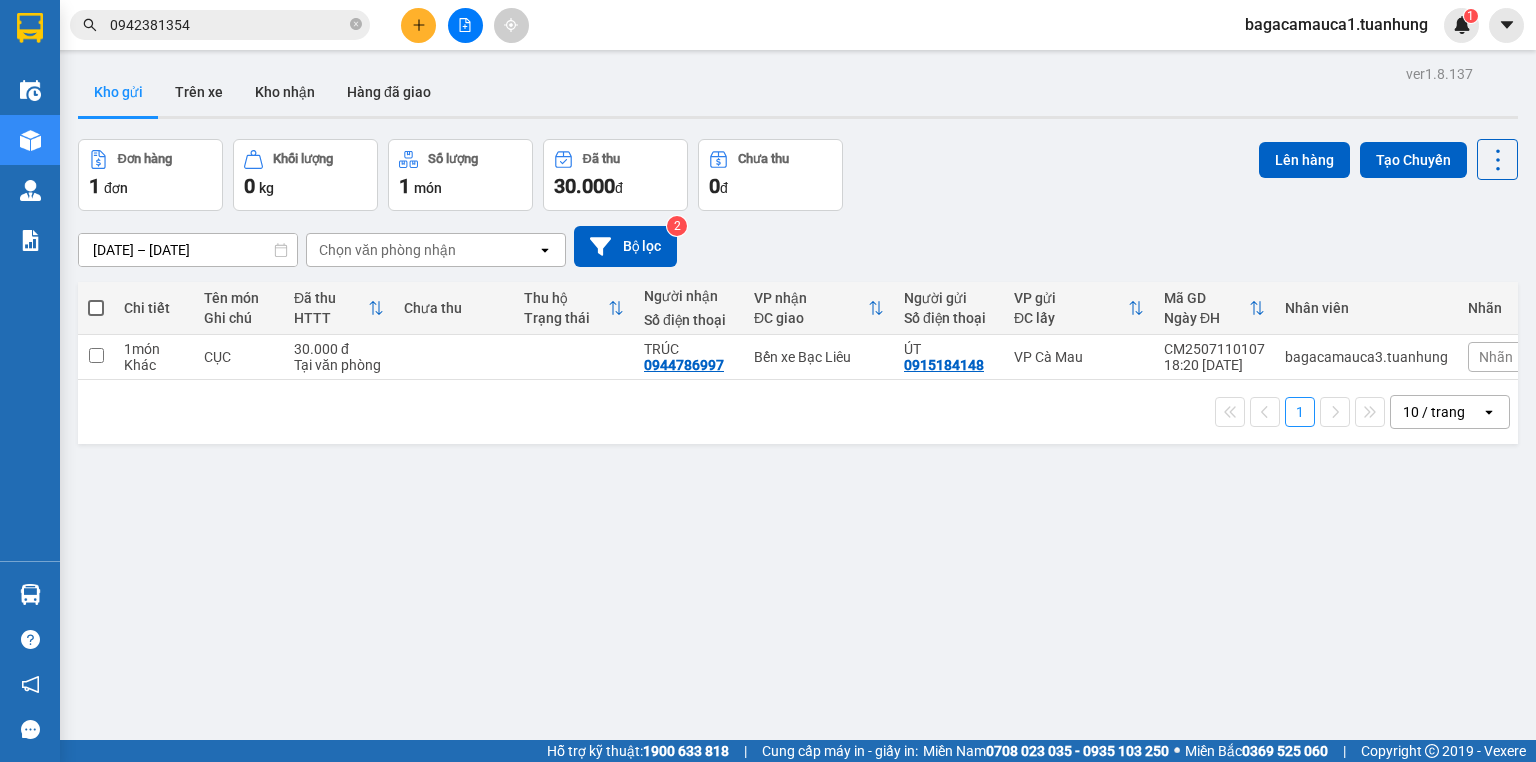 click on "0942381354" at bounding box center [220, 25] 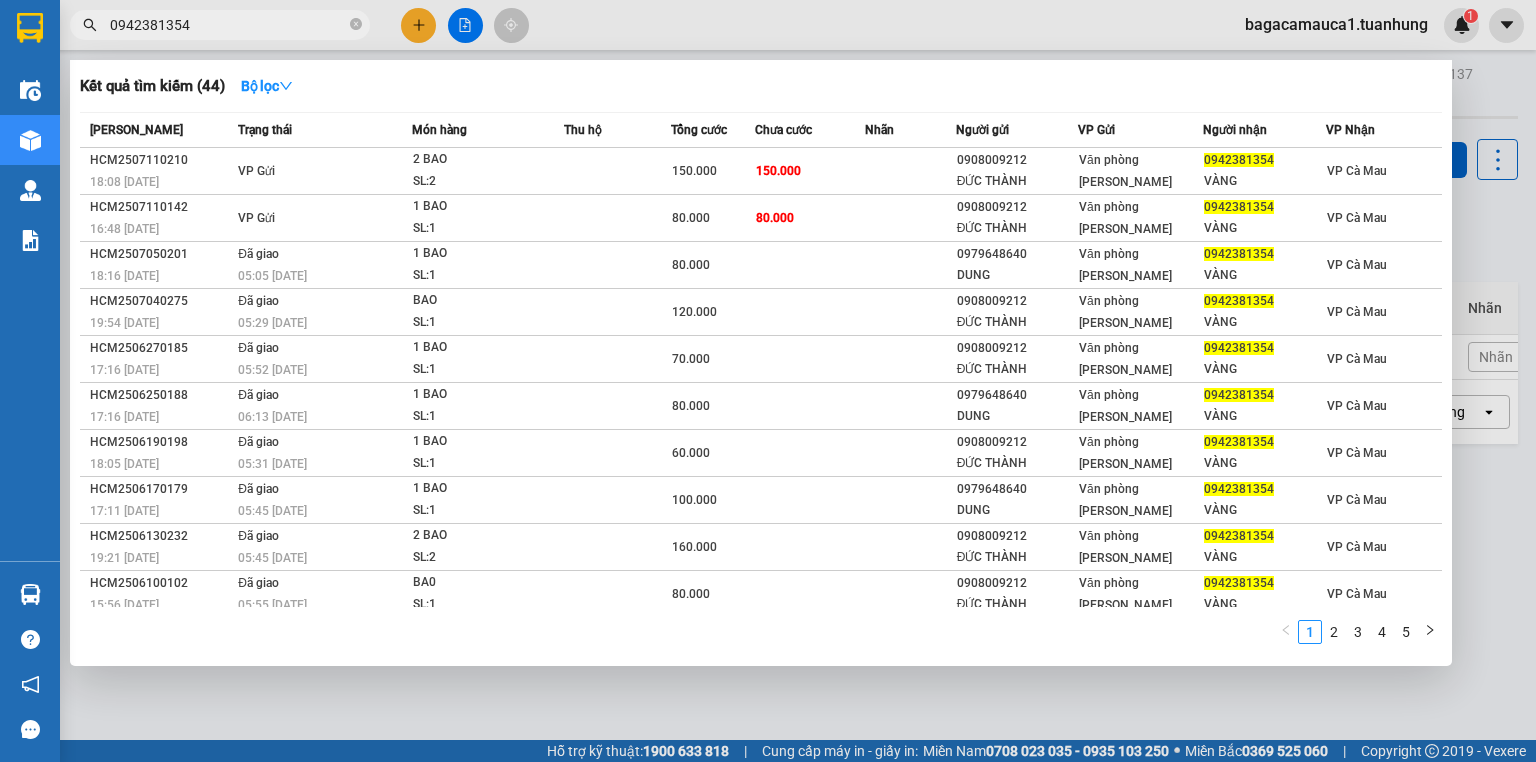 click on "0942381354" at bounding box center [228, 25] 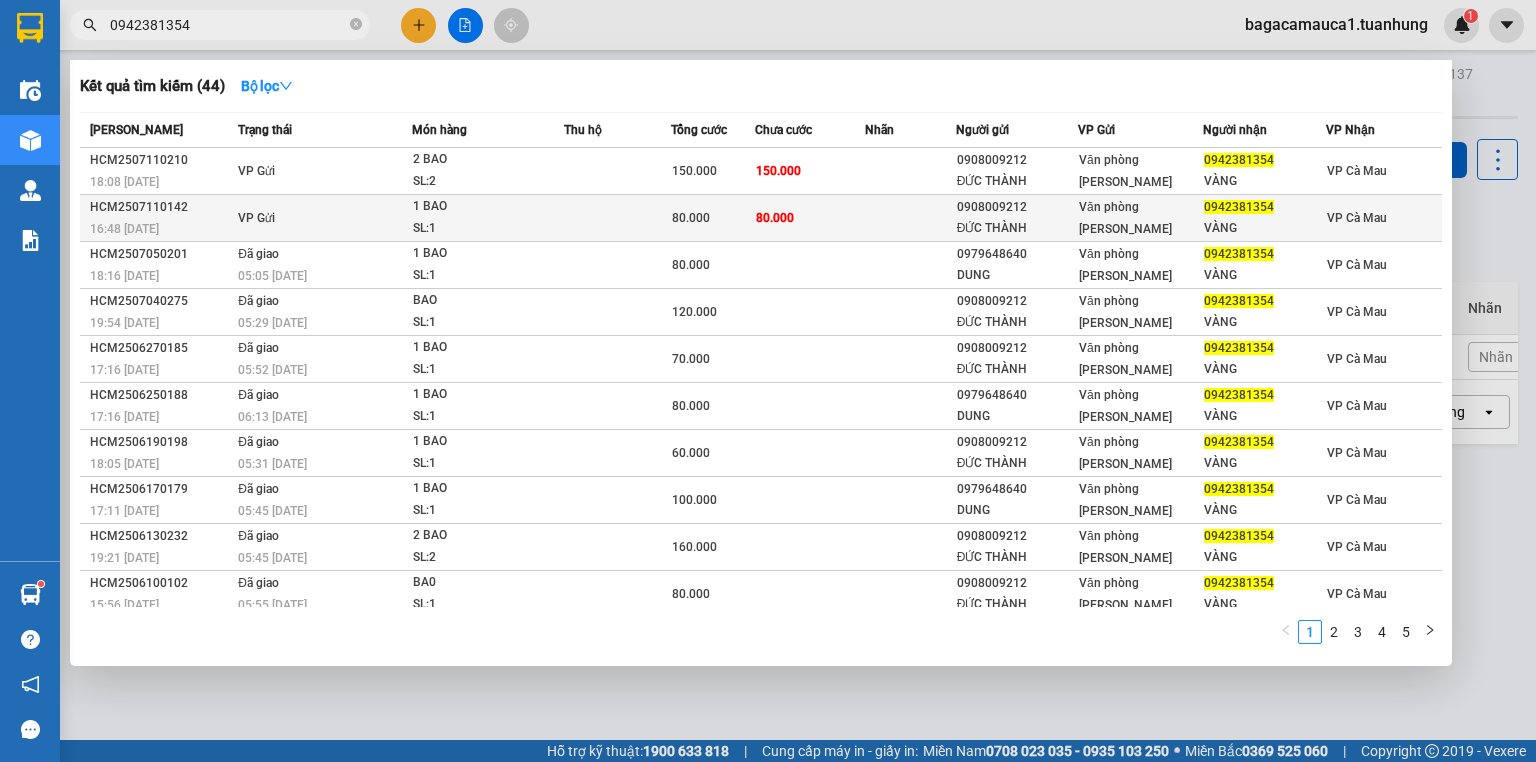click on "80.000" at bounding box center [810, 218] 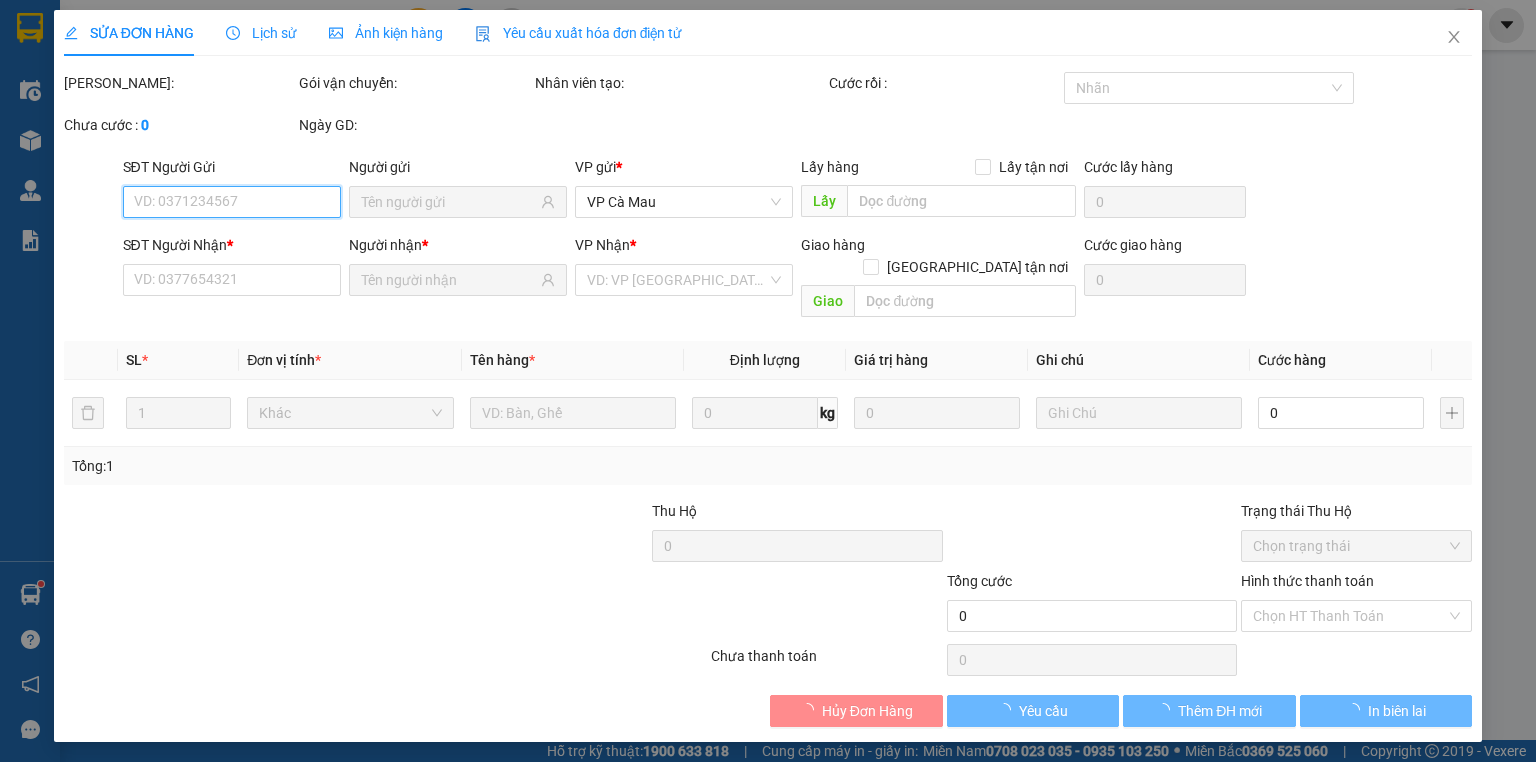type on "0908009212" 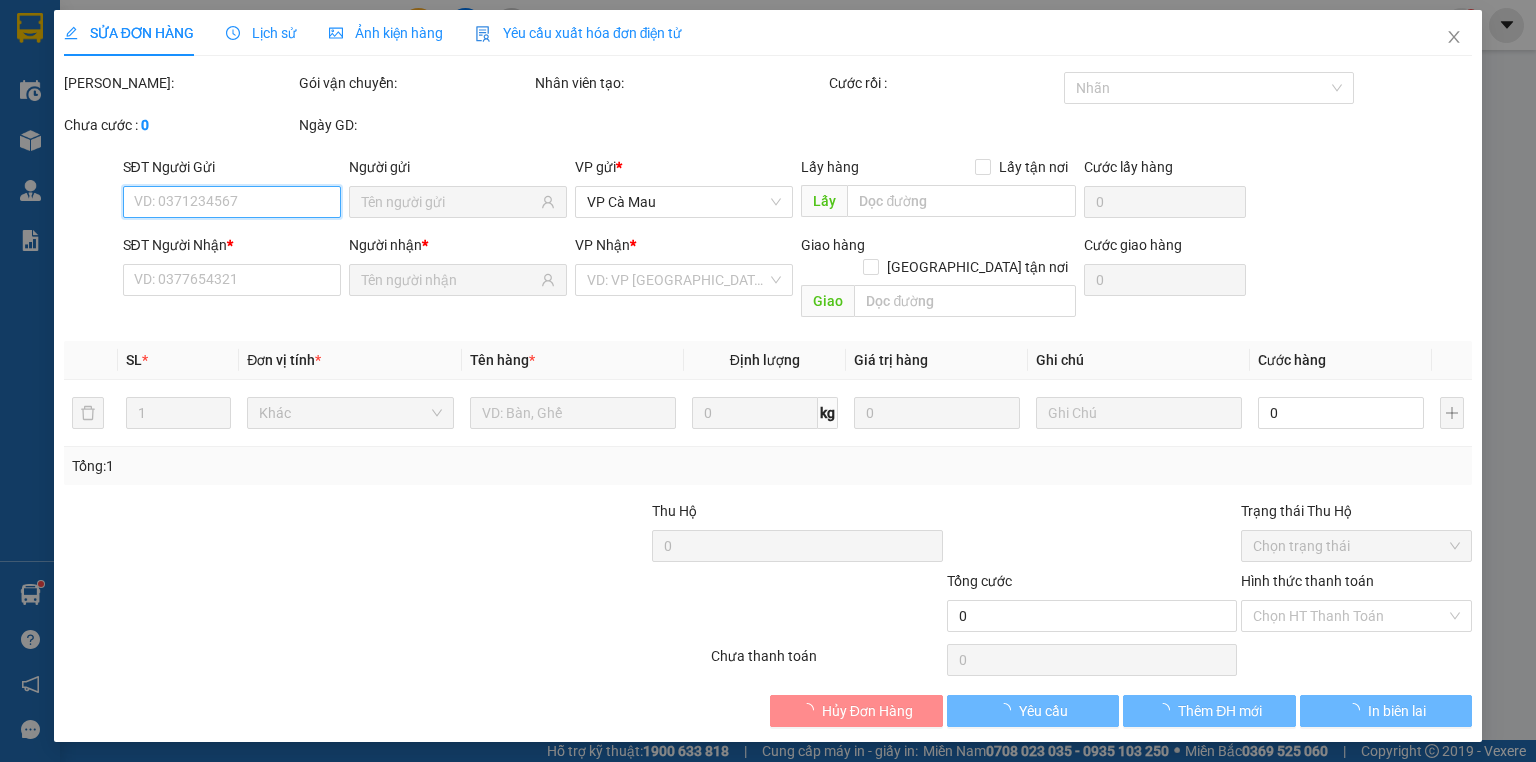type on "ĐỨC THÀNH" 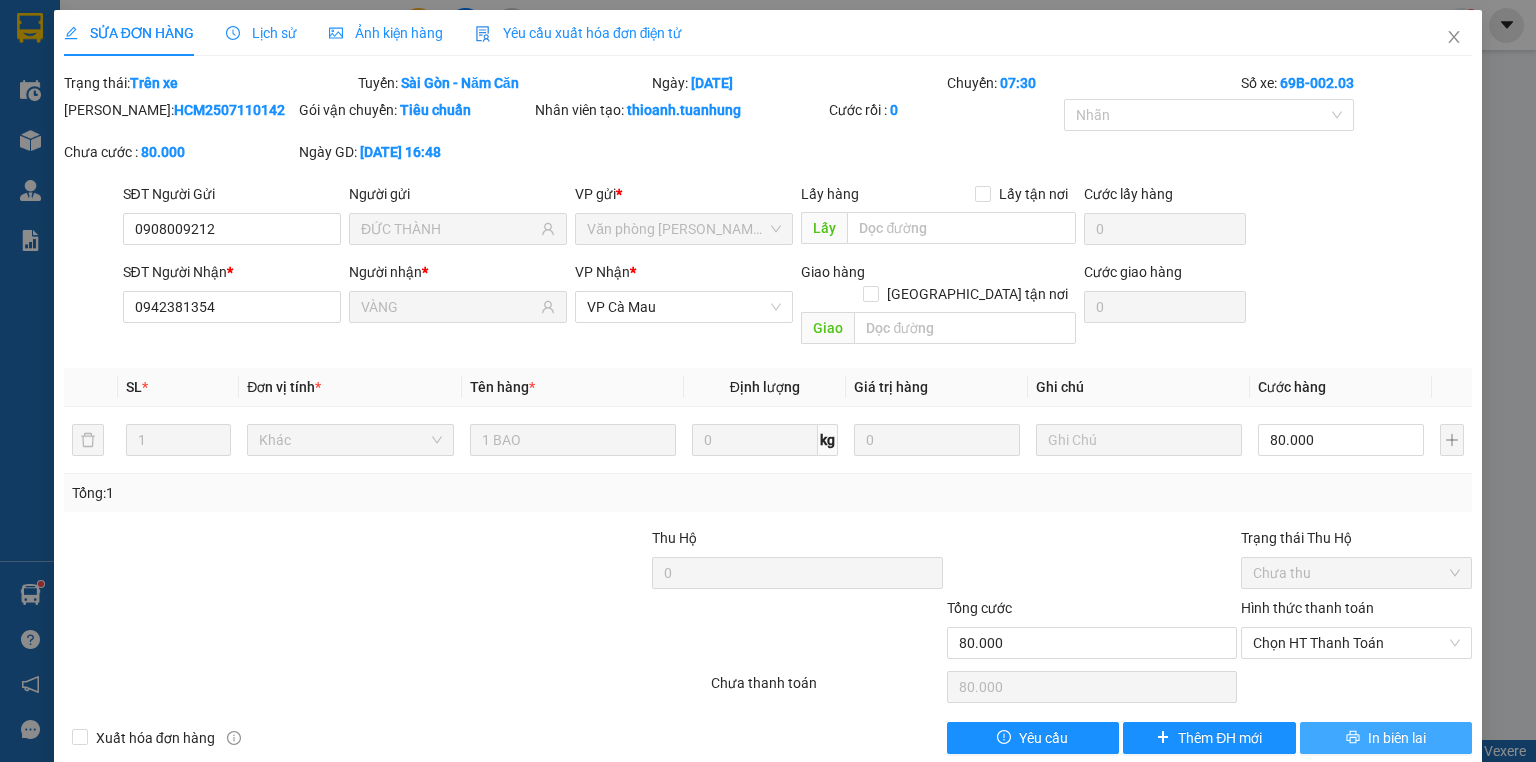 click on "In biên lai" at bounding box center (1397, 738) 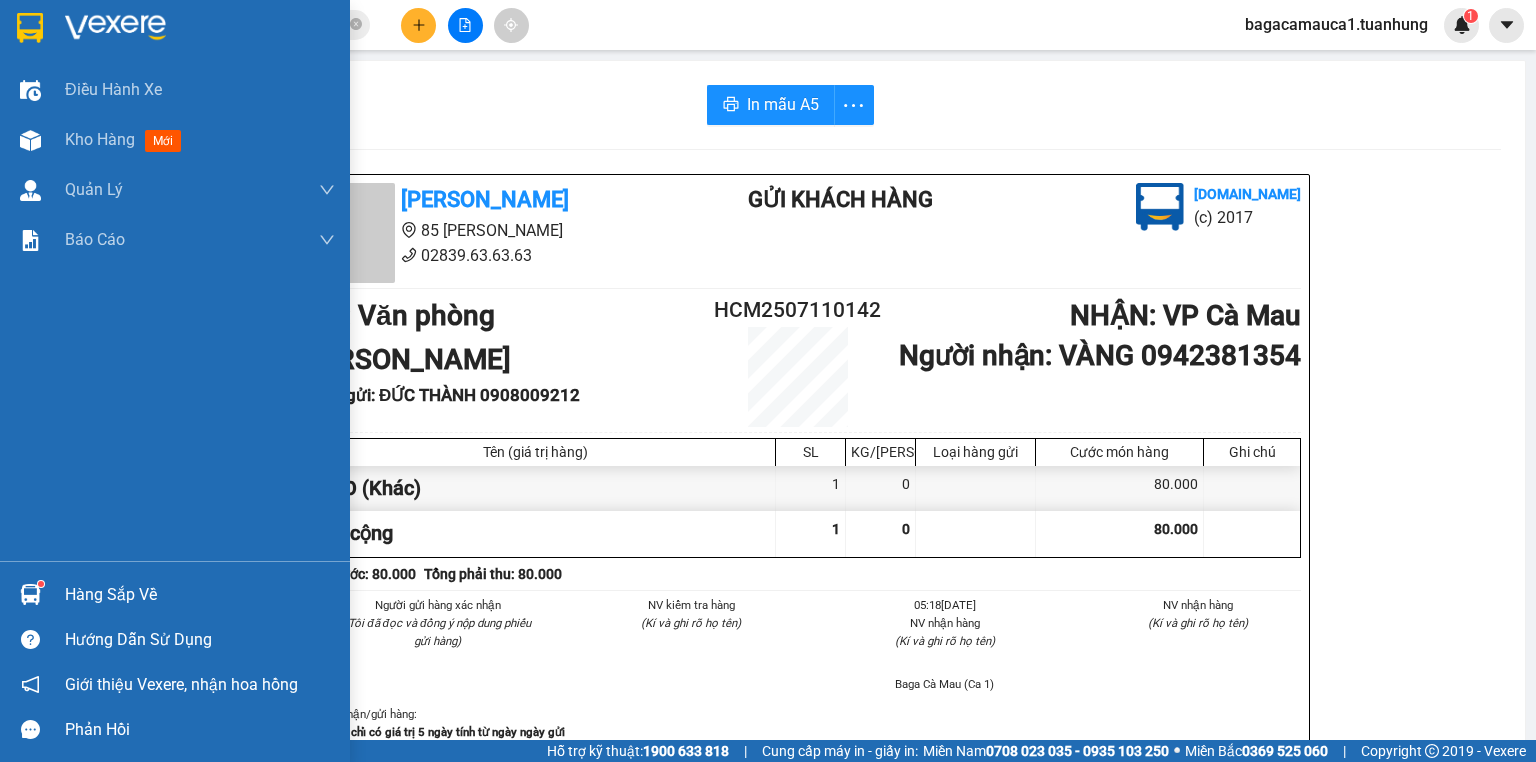 click on "Hàng sắp về" at bounding box center (200, 595) 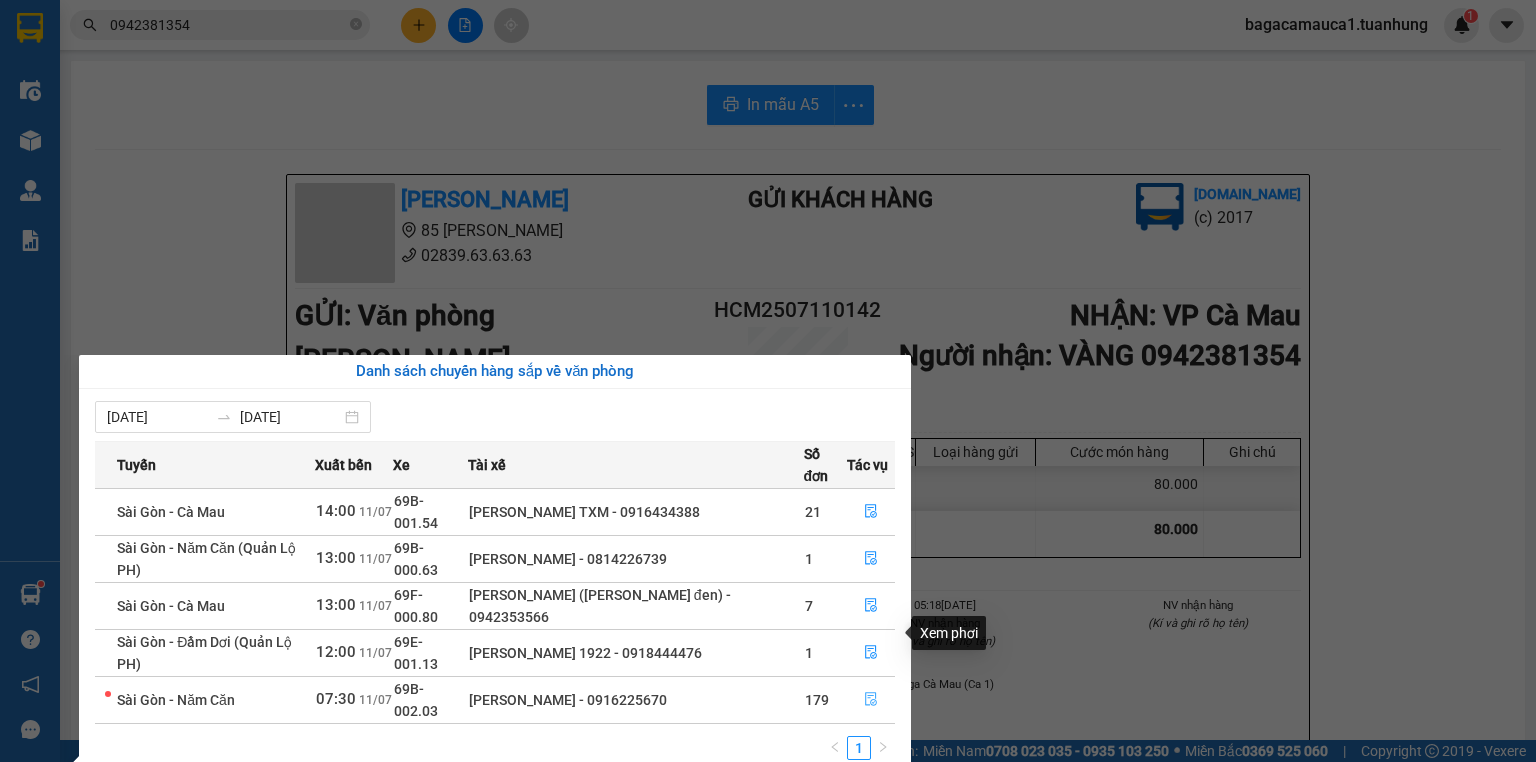 click 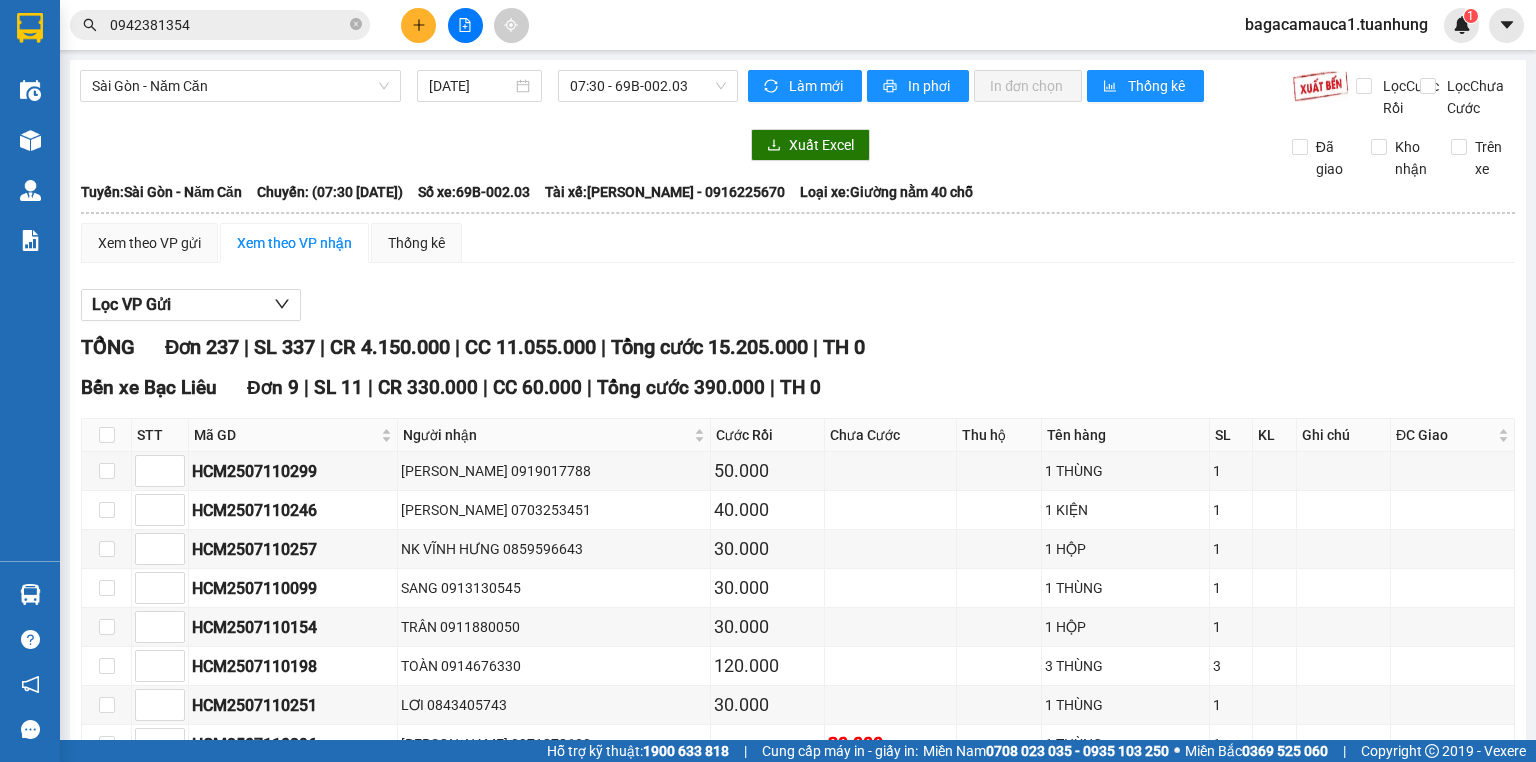 scroll, scrollTop: 533, scrollLeft: 0, axis: vertical 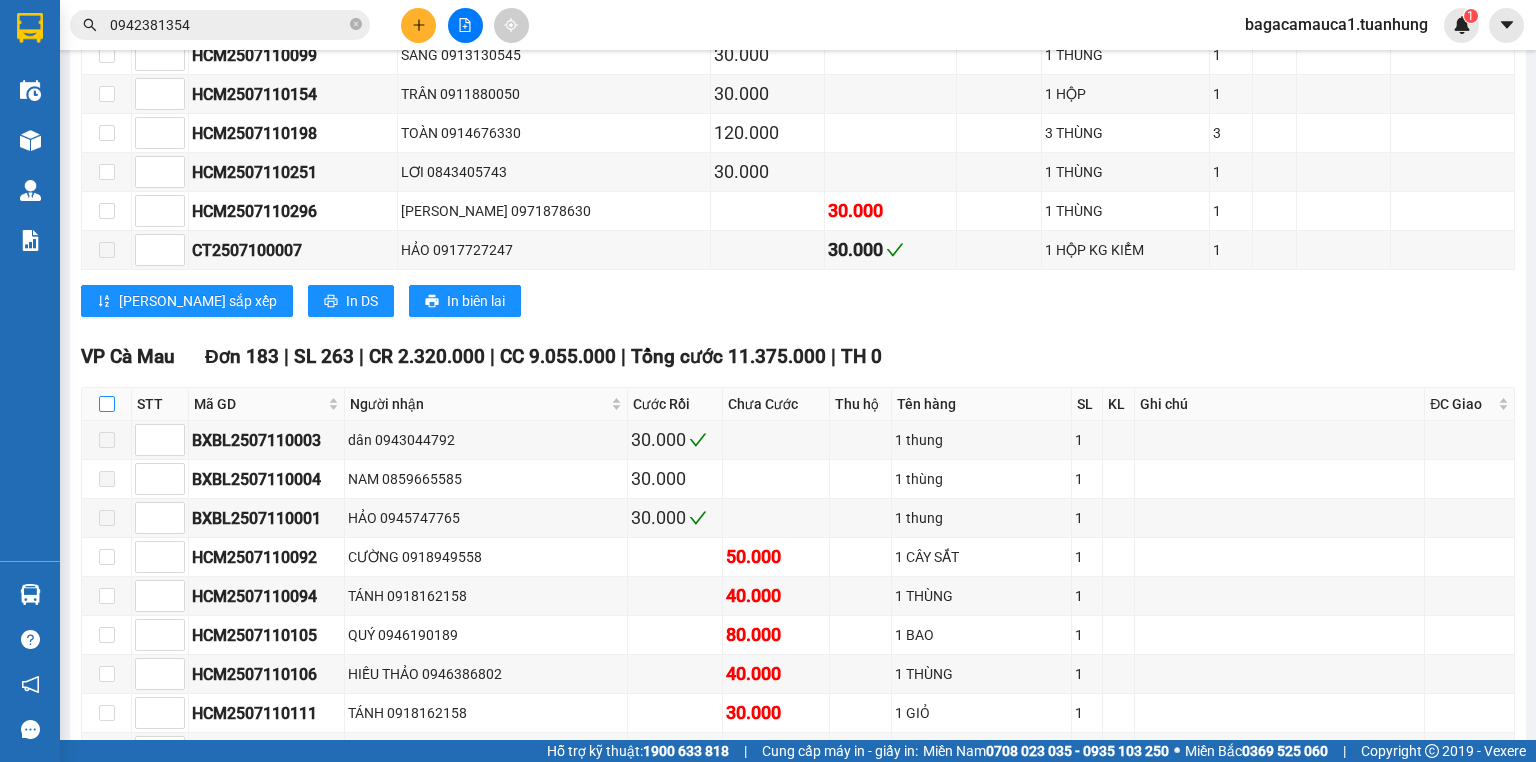 click at bounding box center (107, 404) 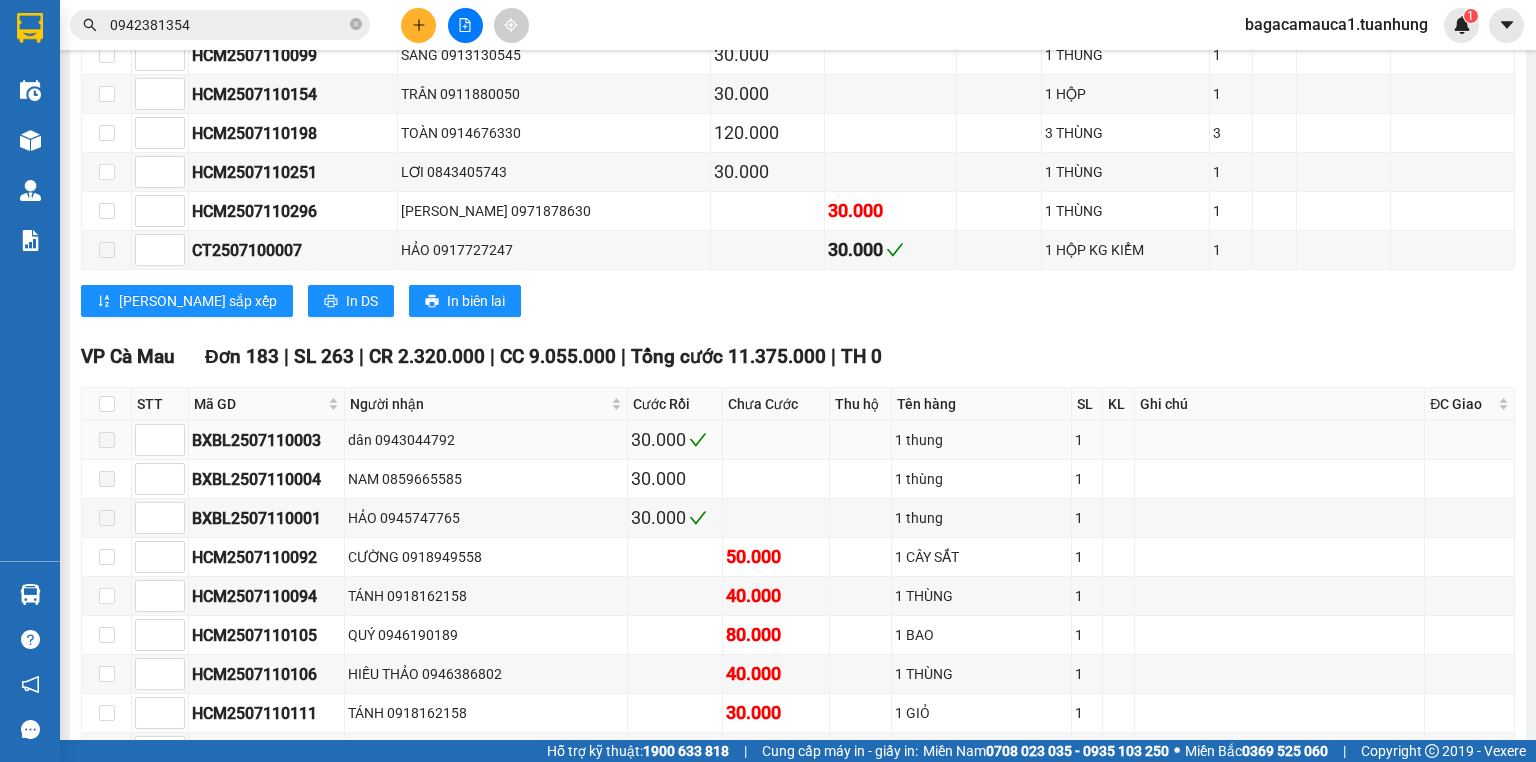 checkbox on "true" 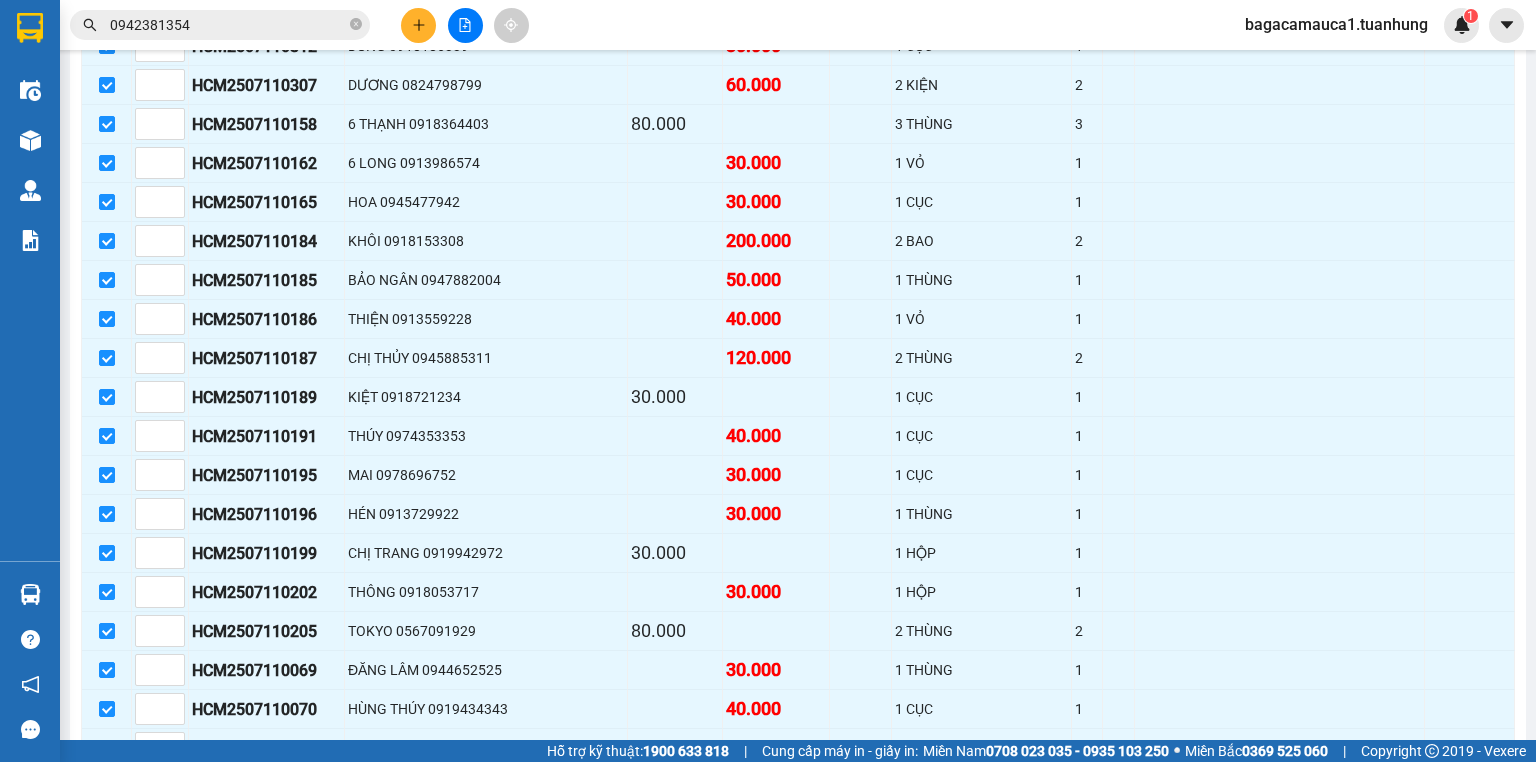 scroll, scrollTop: 7466, scrollLeft: 0, axis: vertical 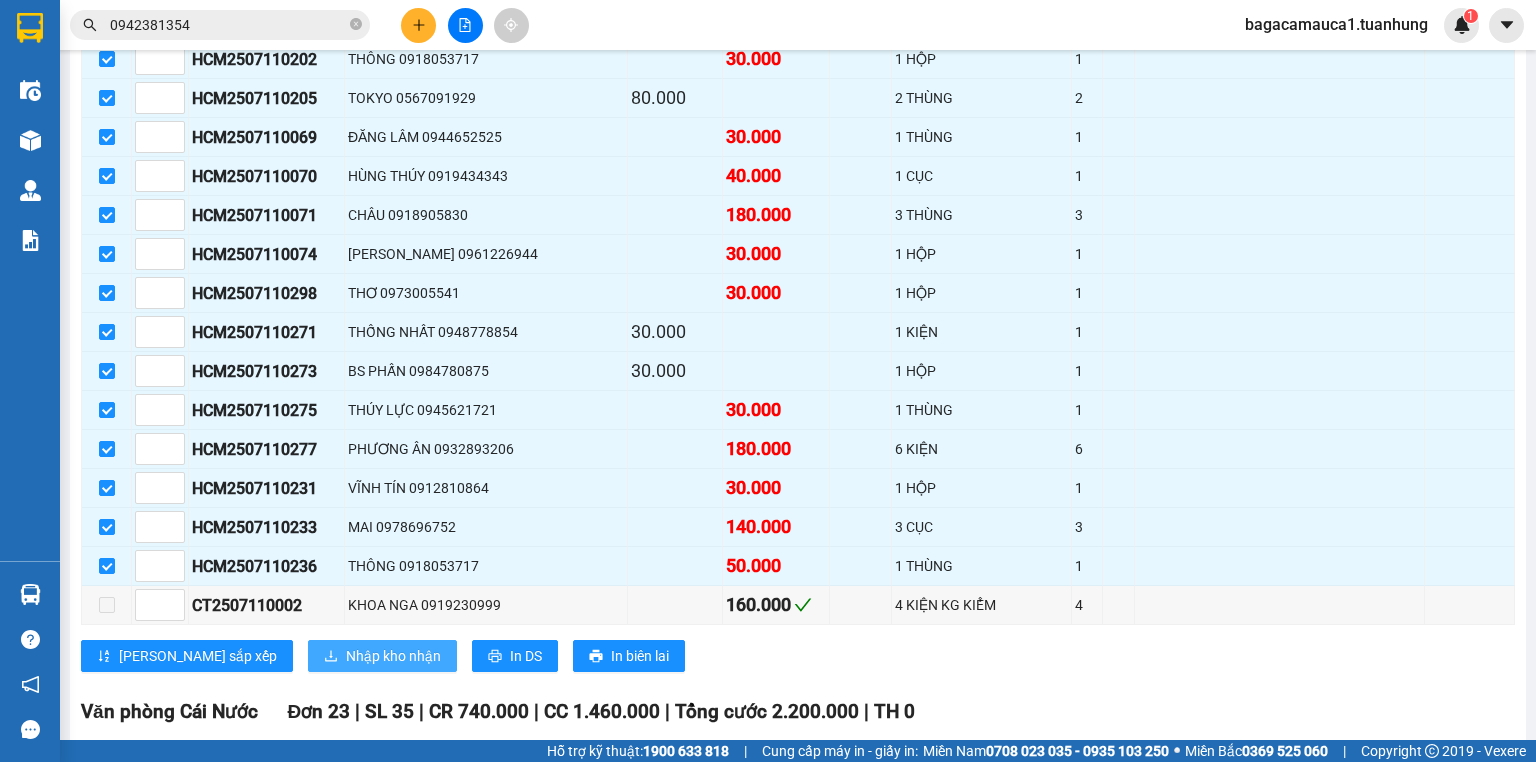click on "Nhập kho nhận" at bounding box center [382, 656] 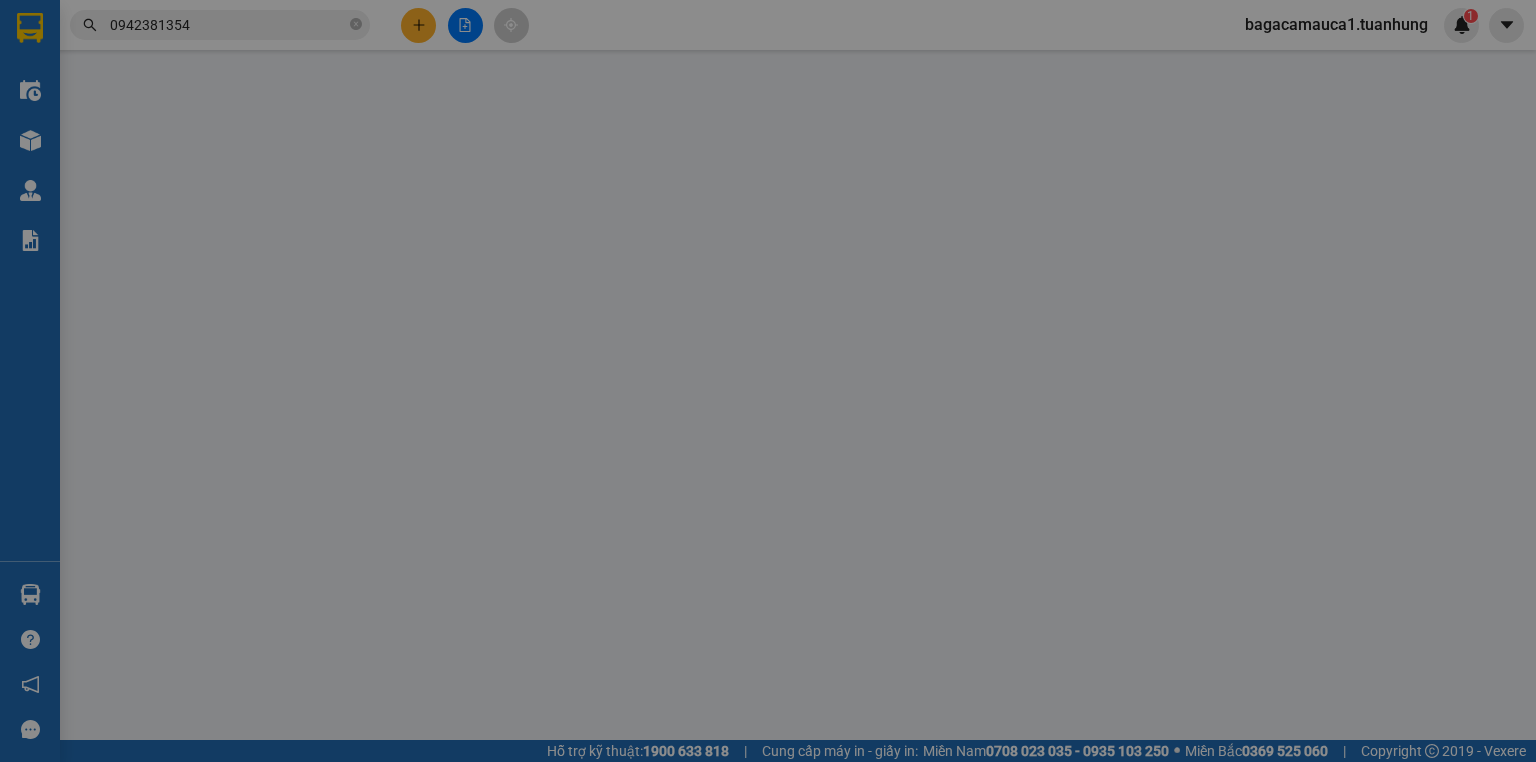 scroll, scrollTop: 0, scrollLeft: 0, axis: both 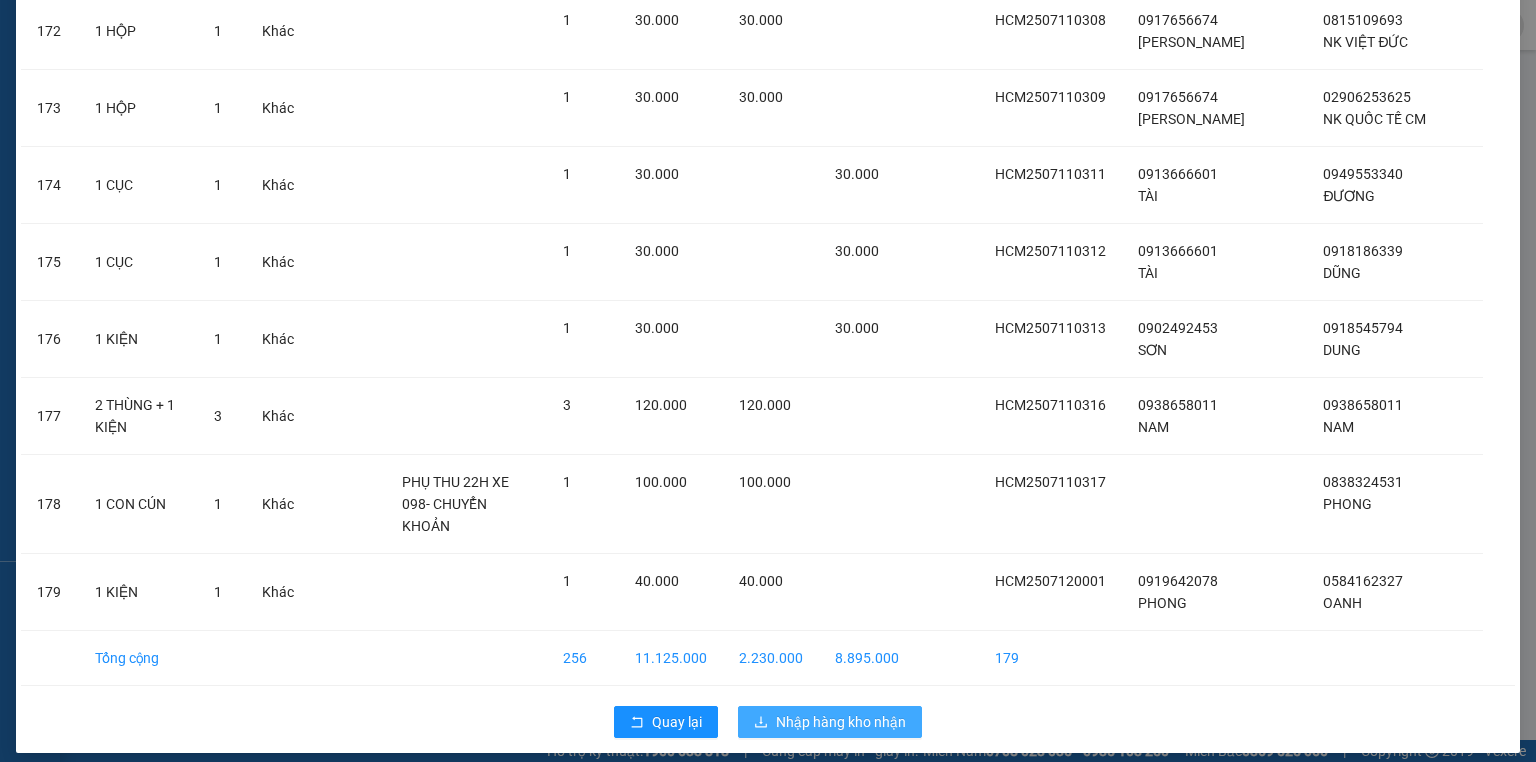 click on "Nhập hàng kho nhận" at bounding box center (841, 722) 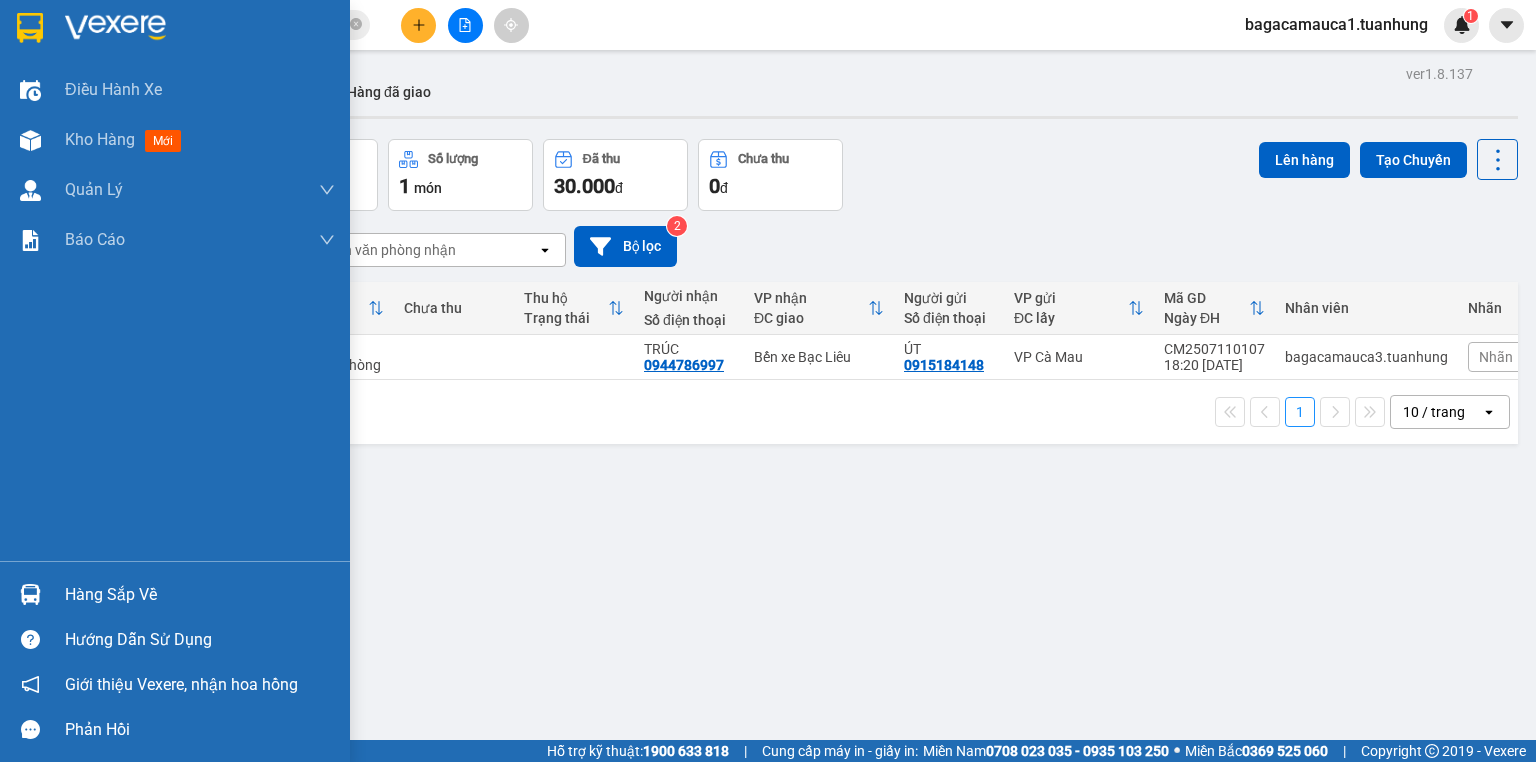 click on "Hàng sắp về" at bounding box center (200, 595) 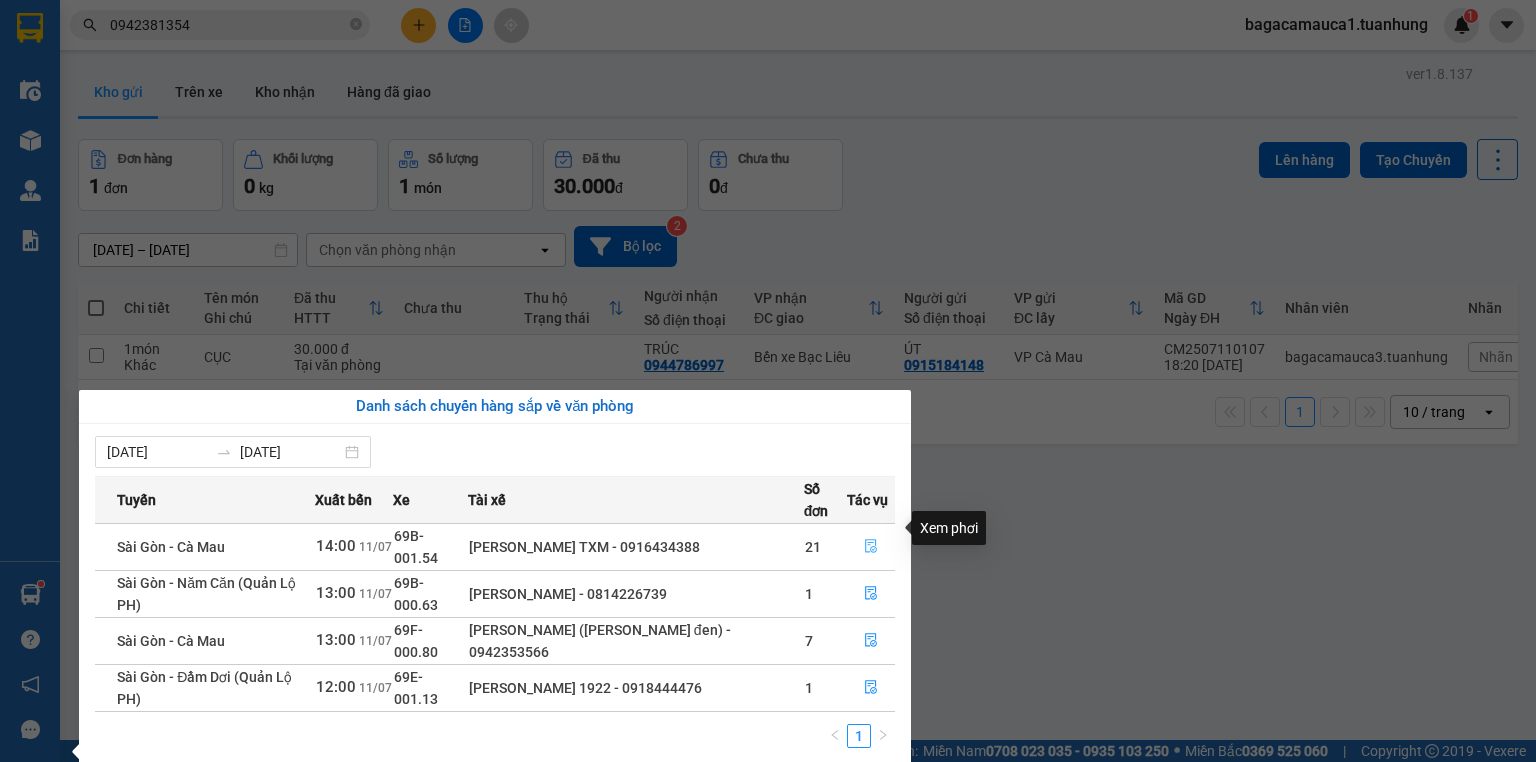 click at bounding box center [871, 547] 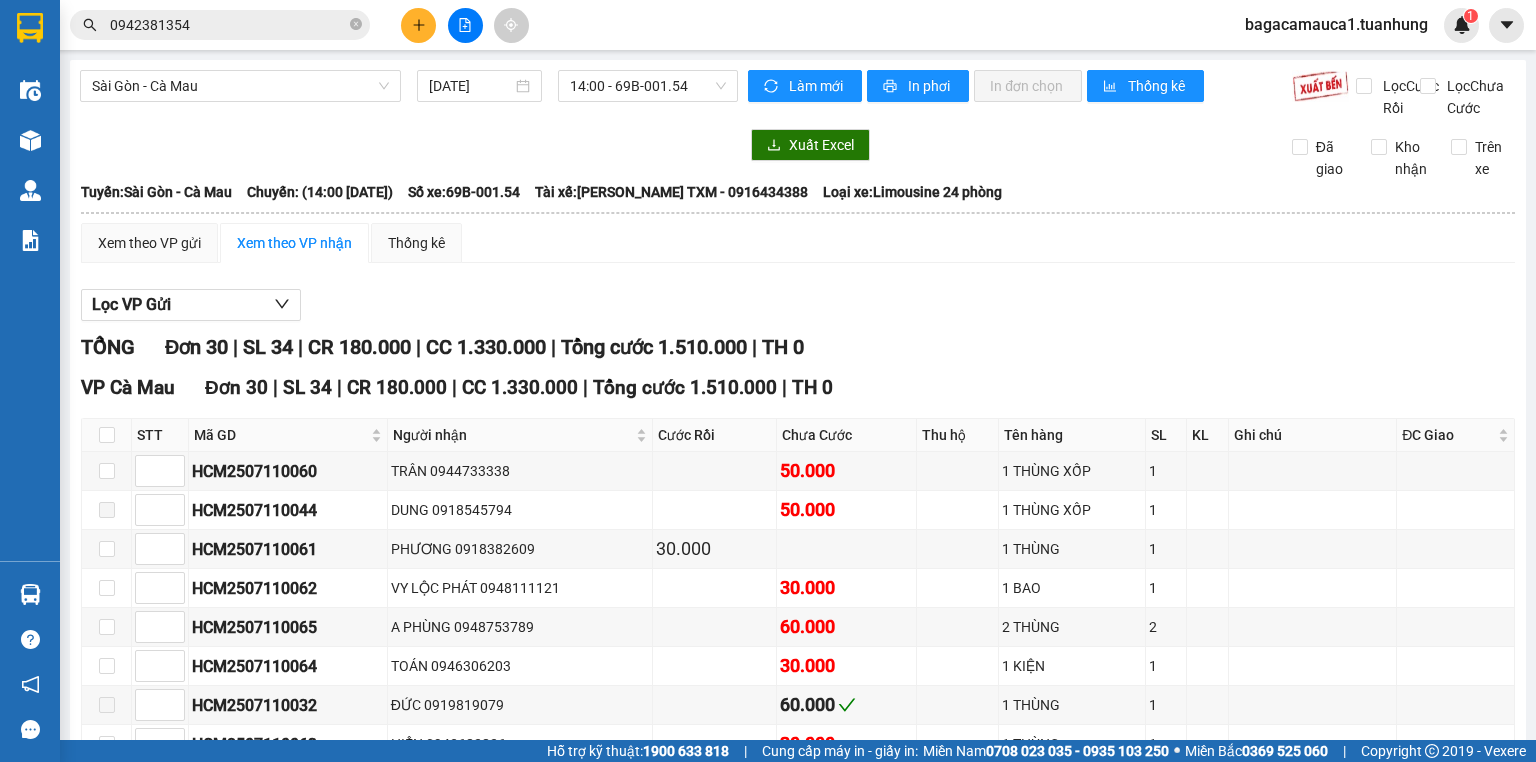 click on "0942381354" at bounding box center [228, 25] 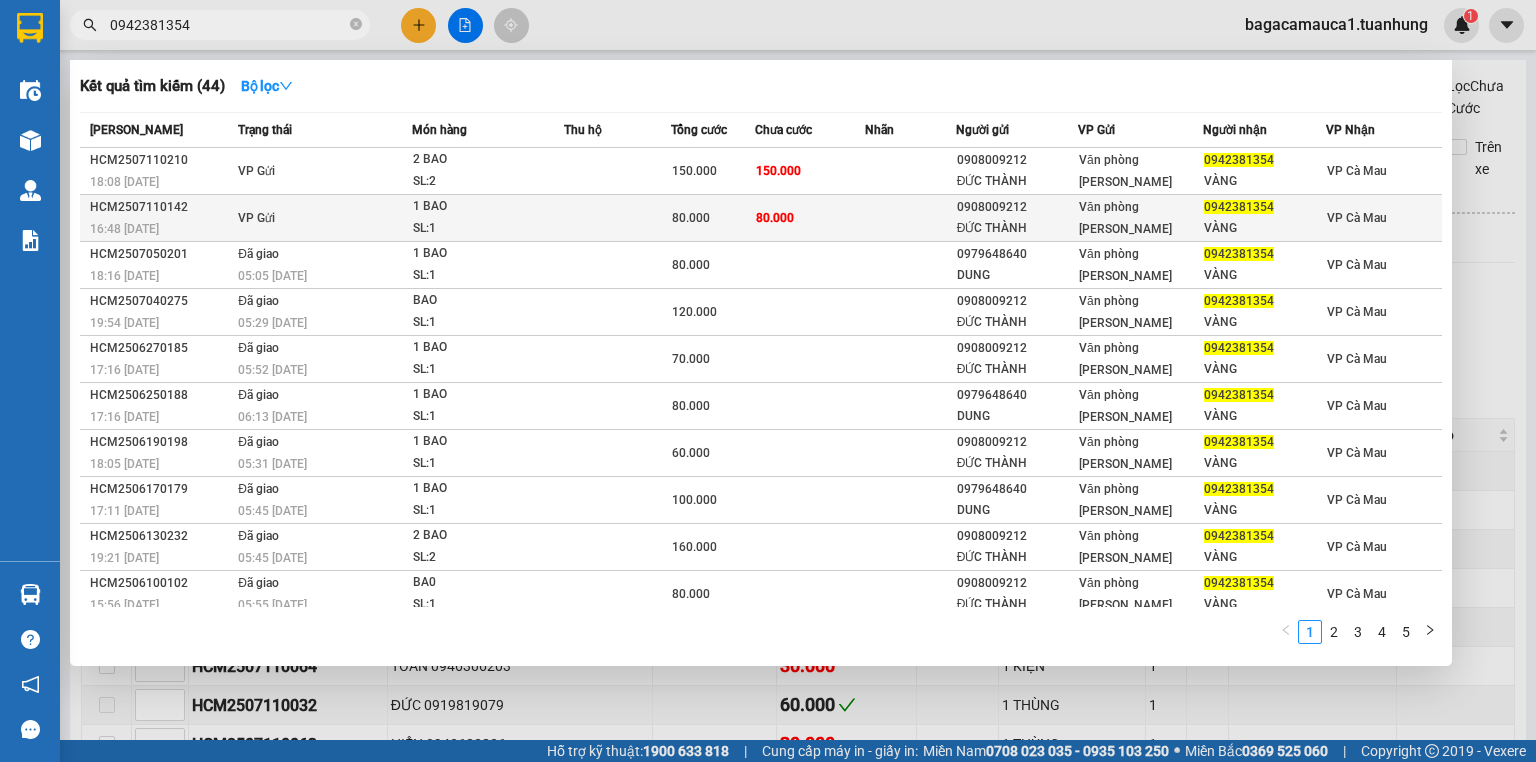 click on "0908009212 [GEOGRAPHIC_DATA]" at bounding box center [1017, 218] 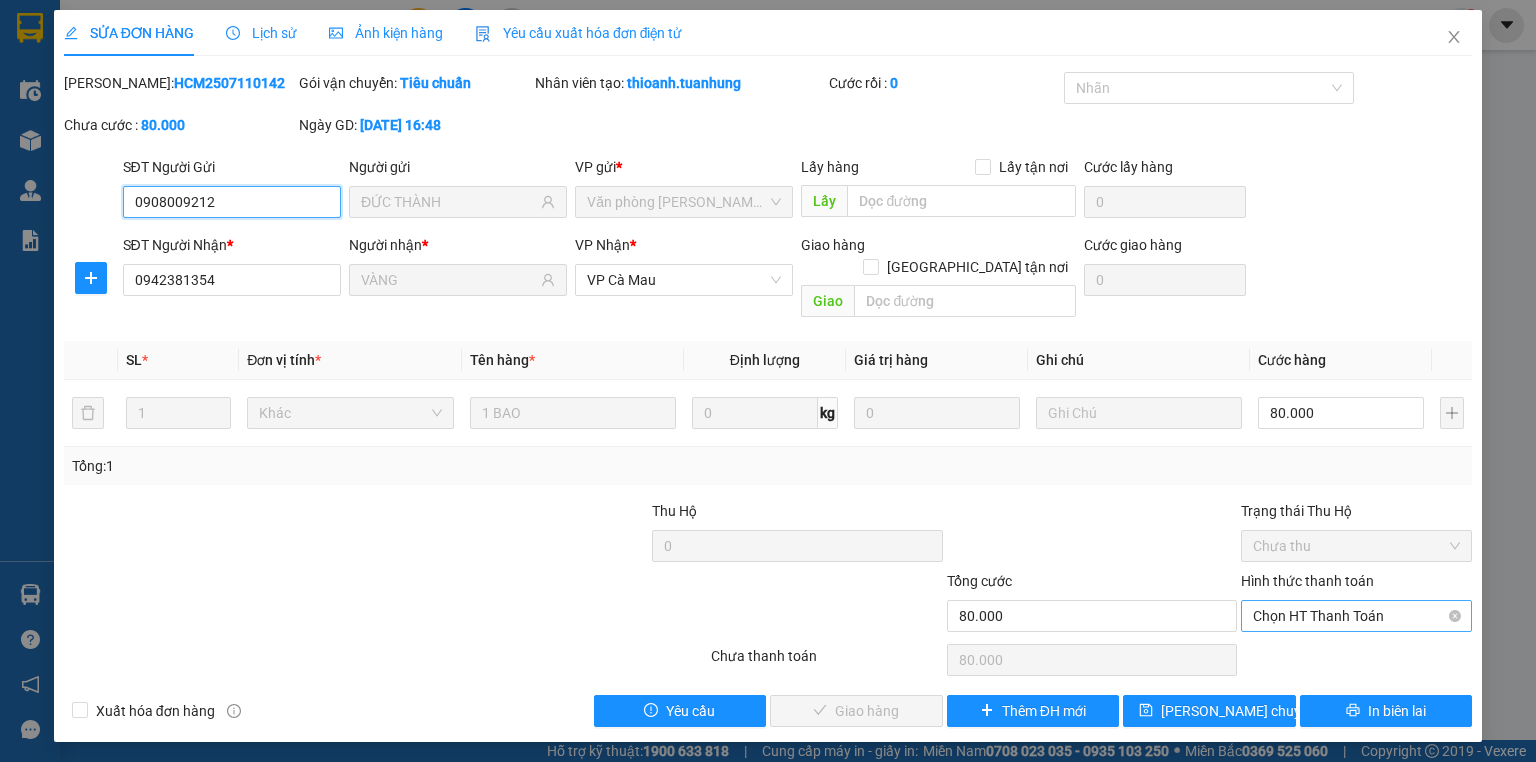click on "Chọn HT Thanh Toán" at bounding box center [1356, 616] 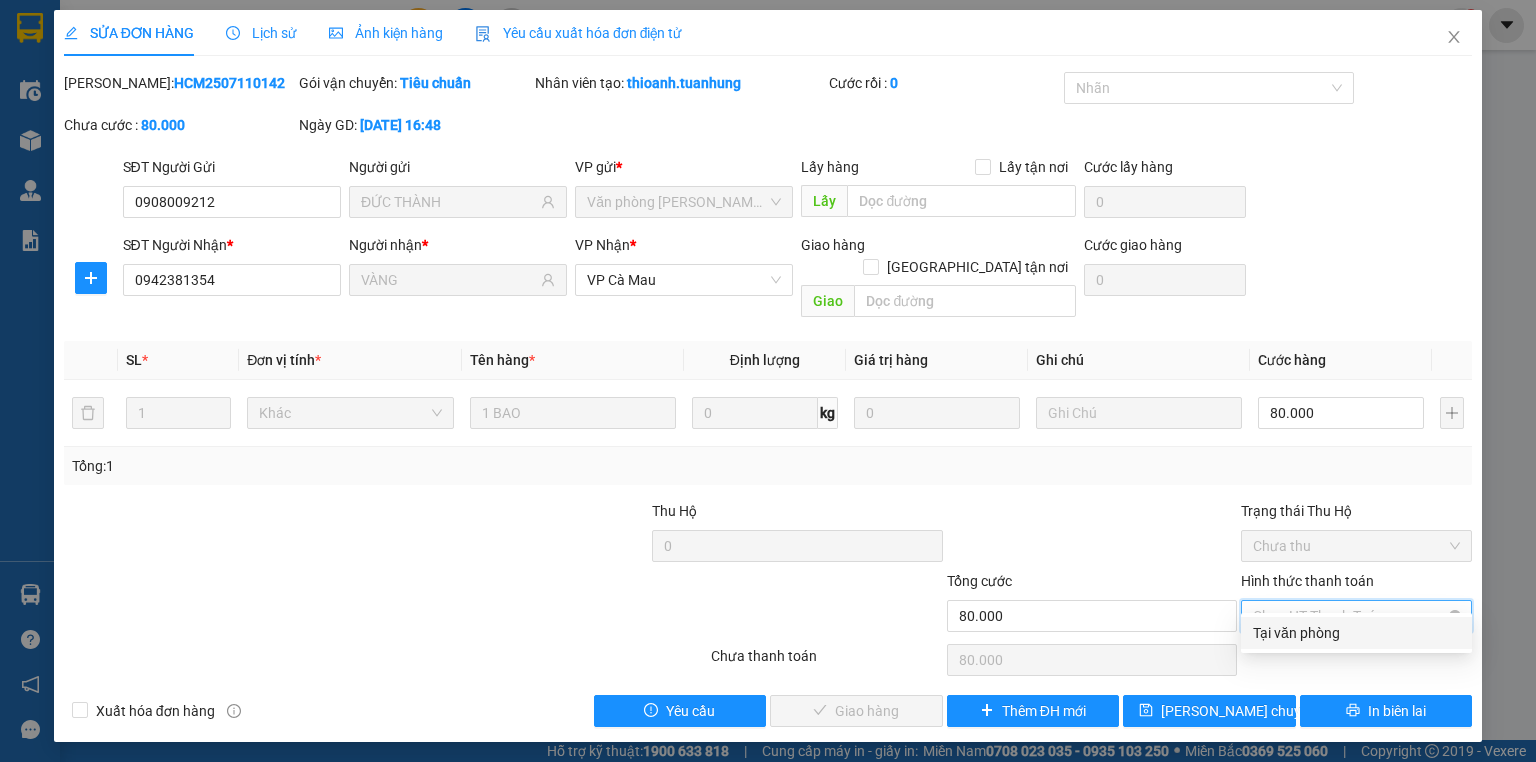 click on "Tại văn phòng" at bounding box center (1356, 633) 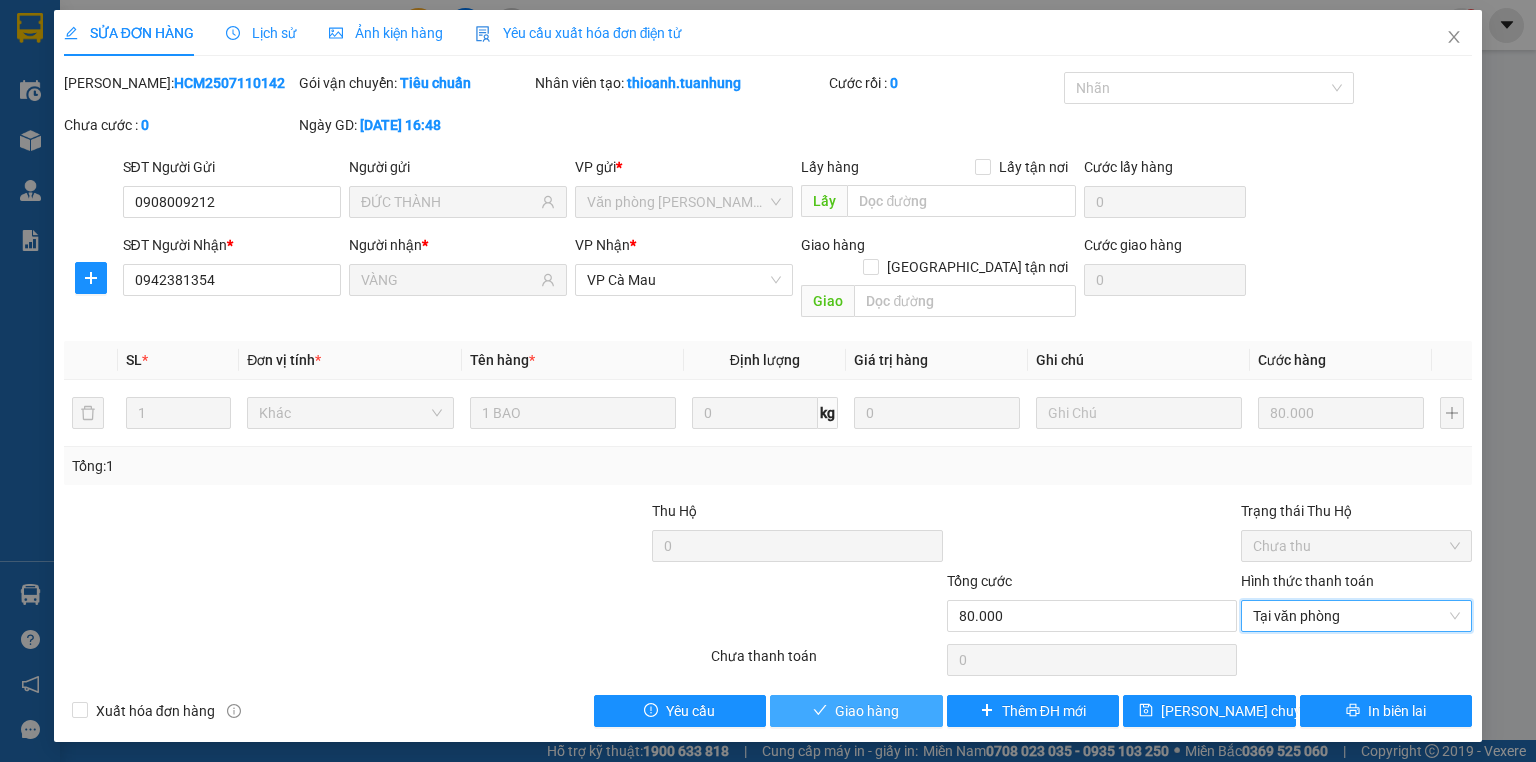 click on "Giao hàng" at bounding box center (867, 711) 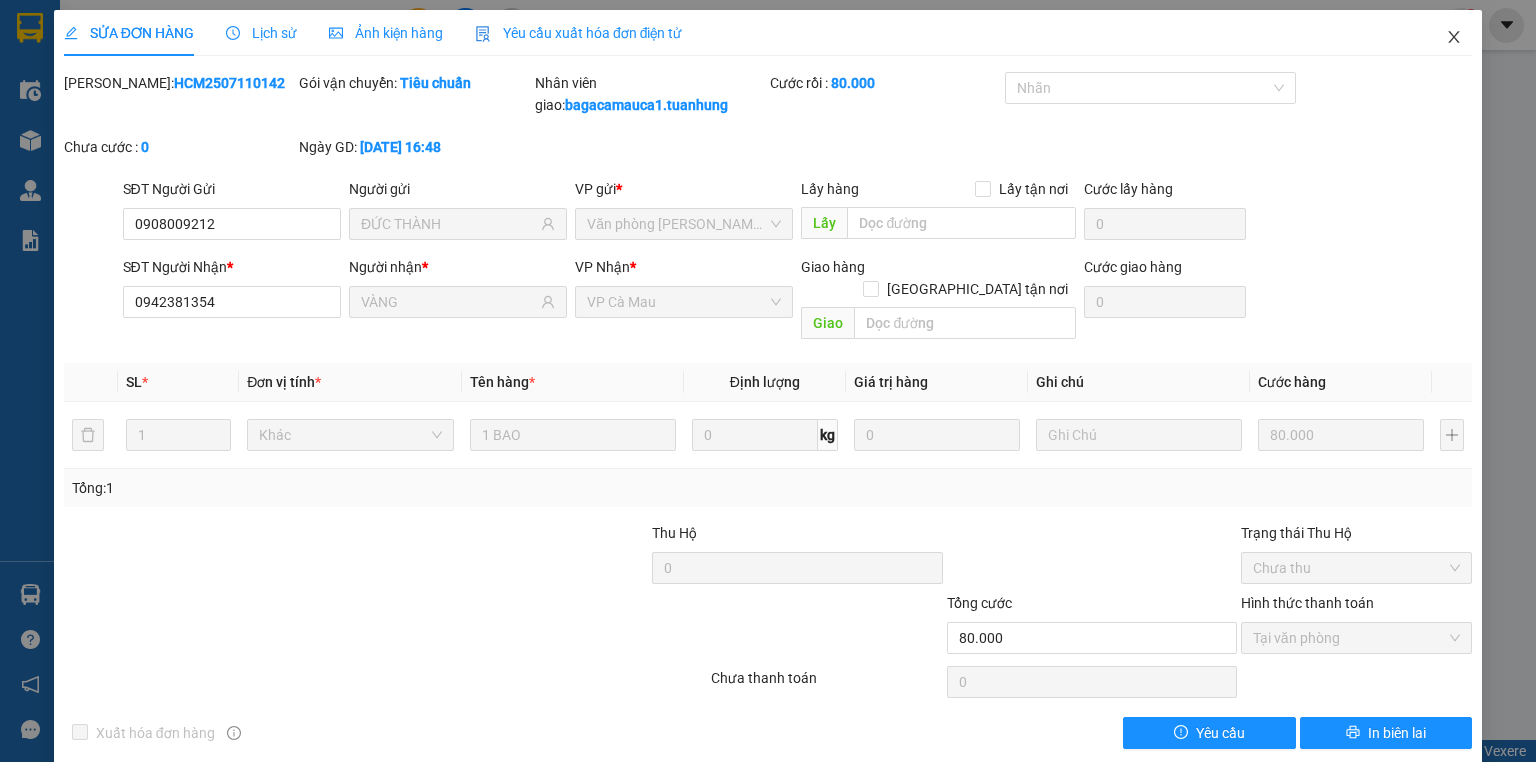 click at bounding box center [1454, 38] 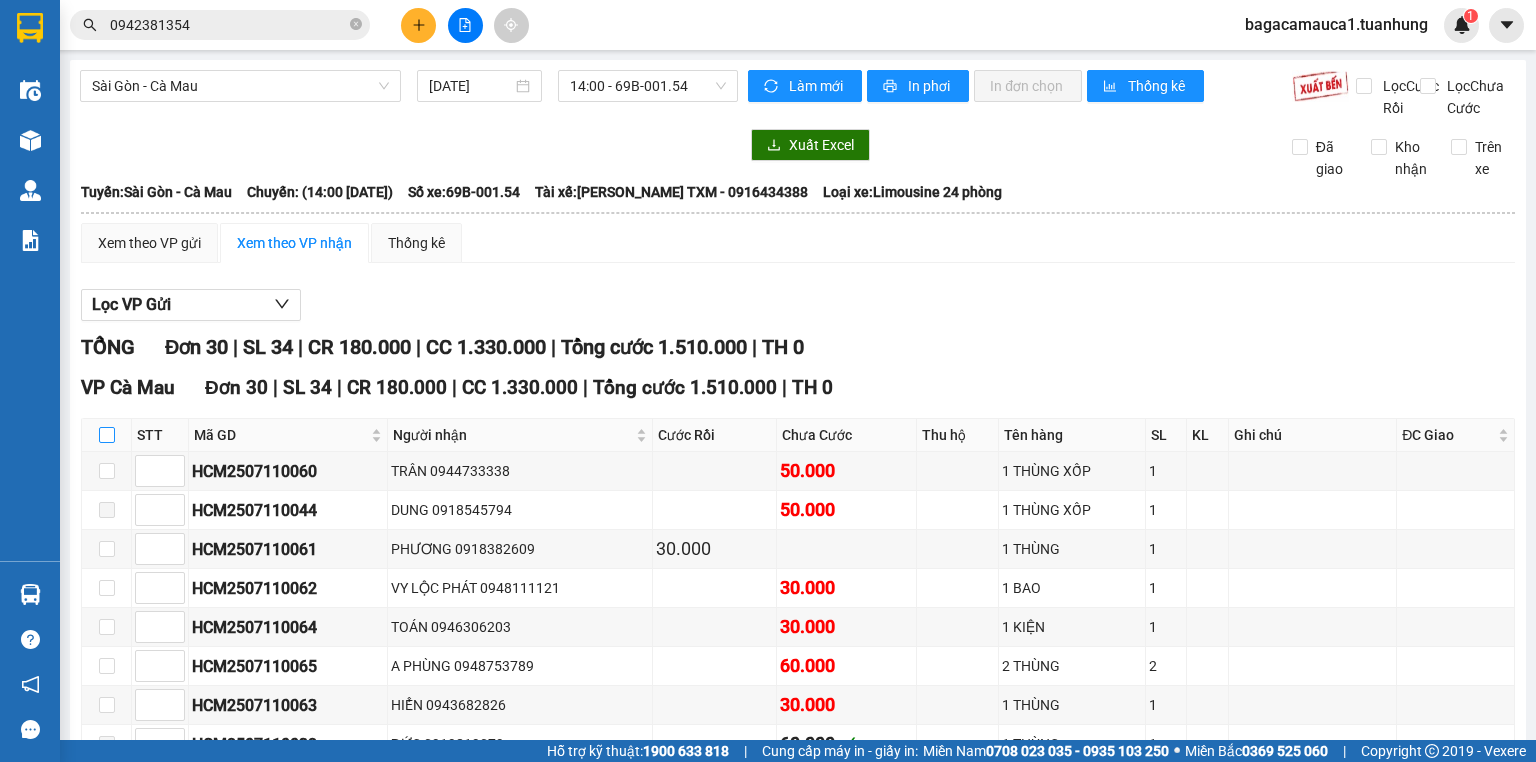 click at bounding box center [107, 435] 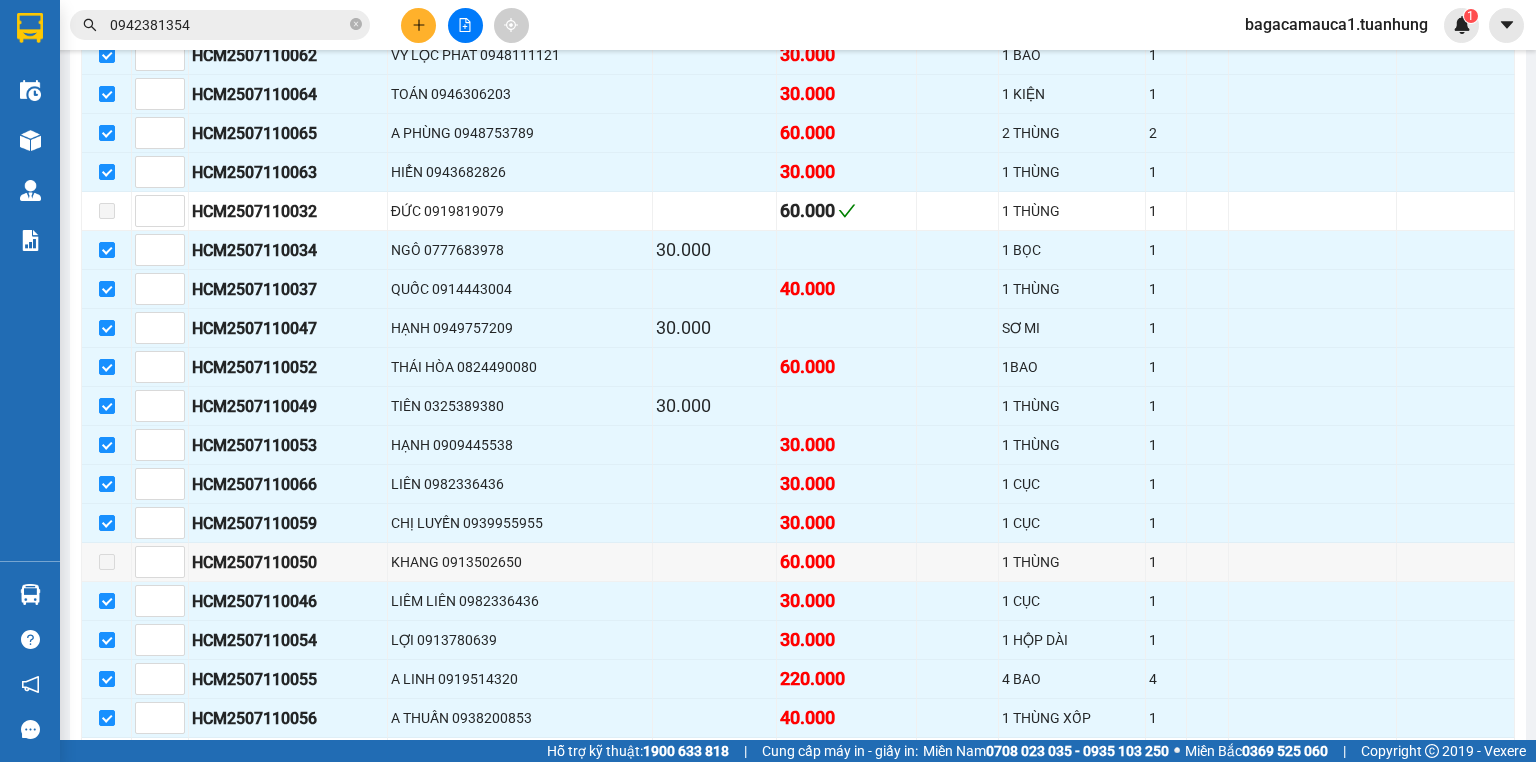 scroll, scrollTop: 987, scrollLeft: 0, axis: vertical 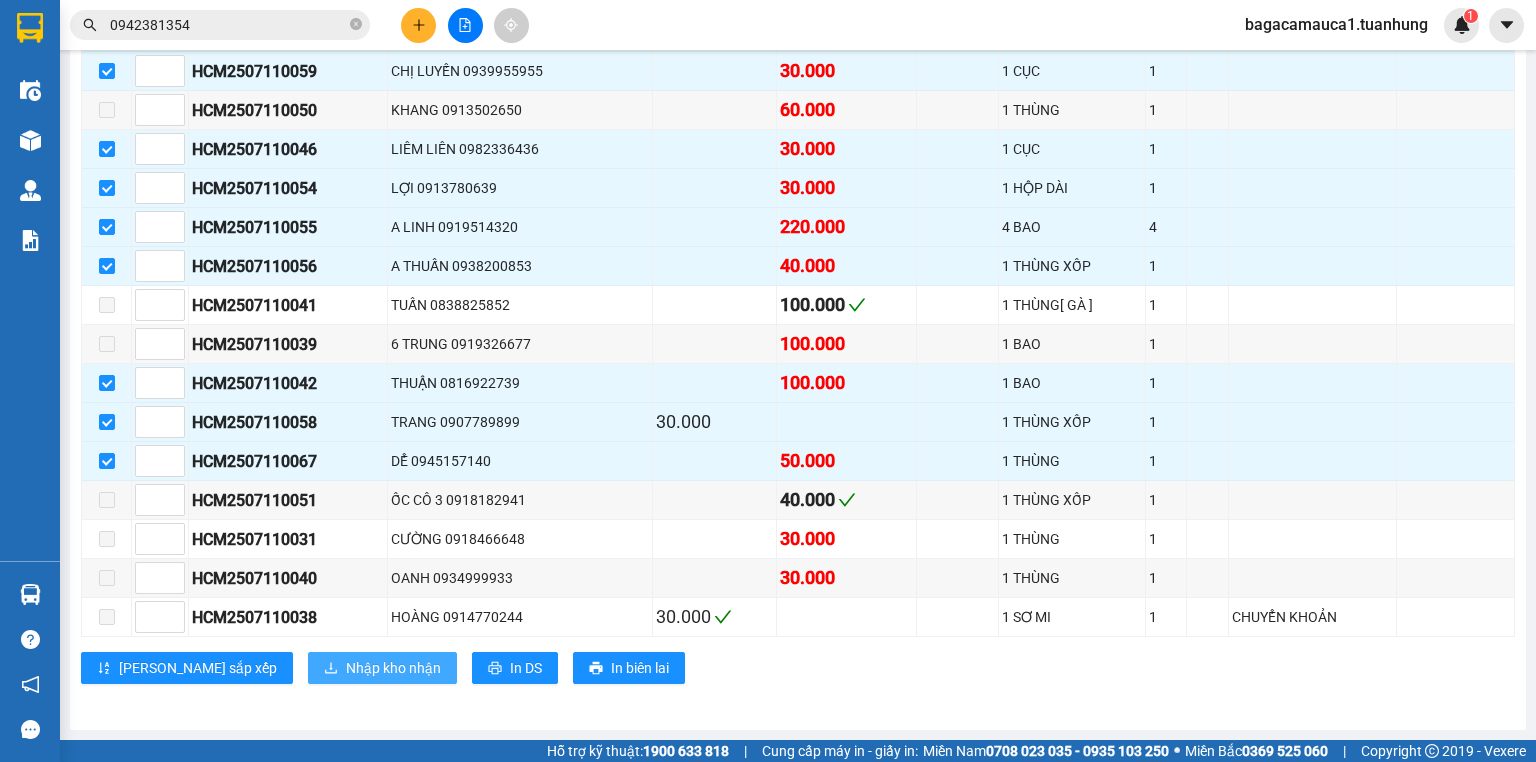 click on "Nhập kho nhận" at bounding box center (393, 668) 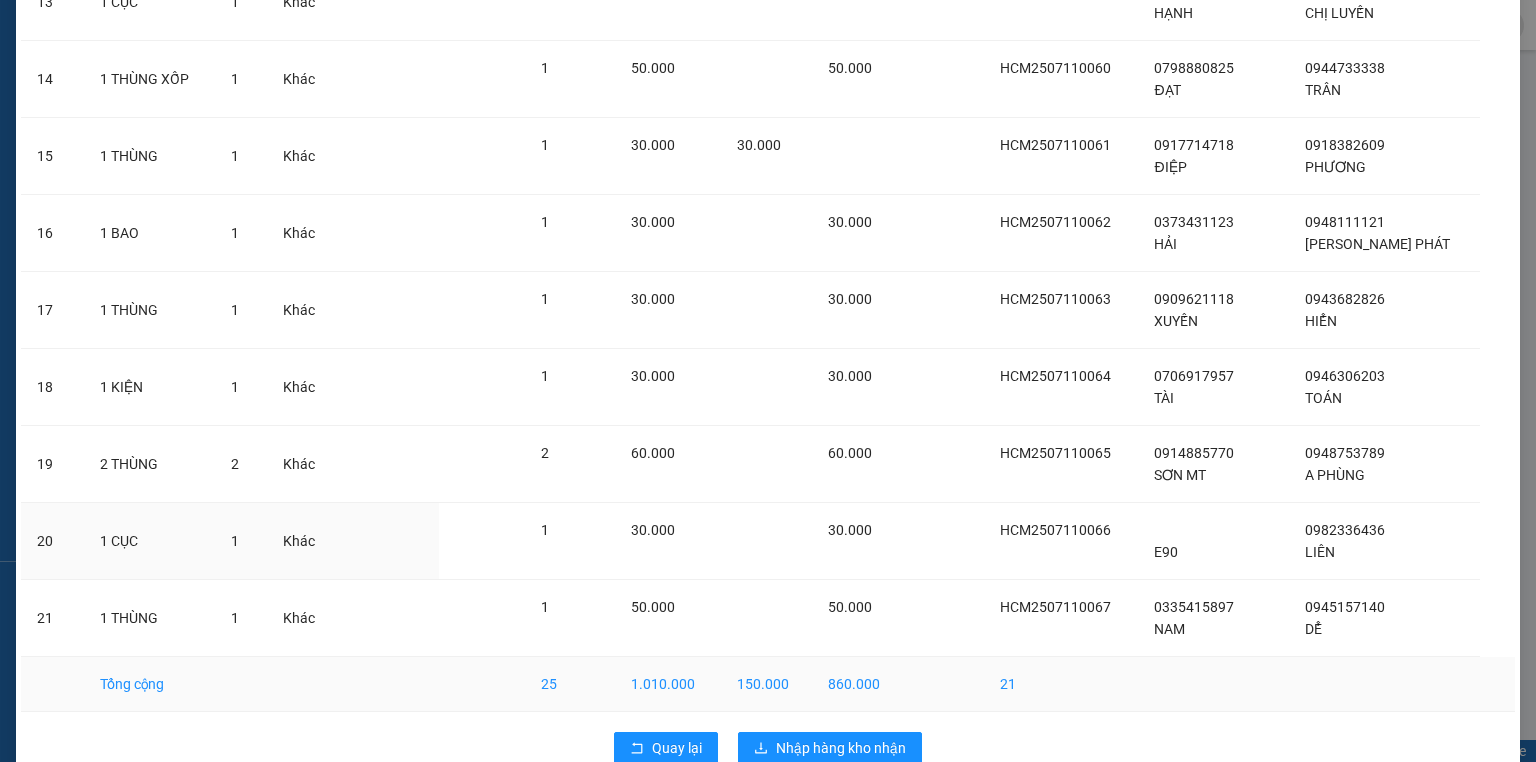 scroll, scrollTop: 1164, scrollLeft: 0, axis: vertical 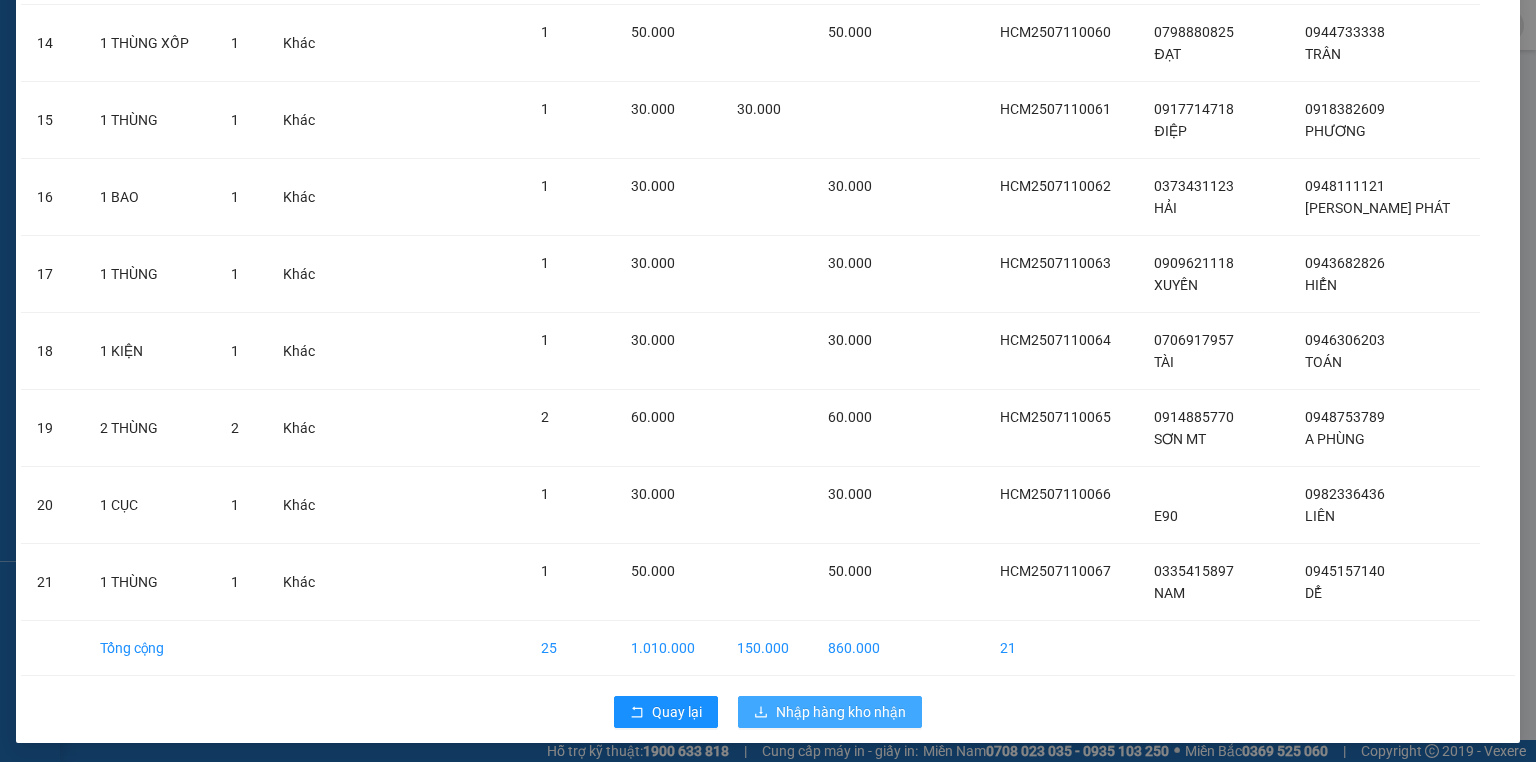 click on "Nhập hàng kho nhận" at bounding box center [841, 712] 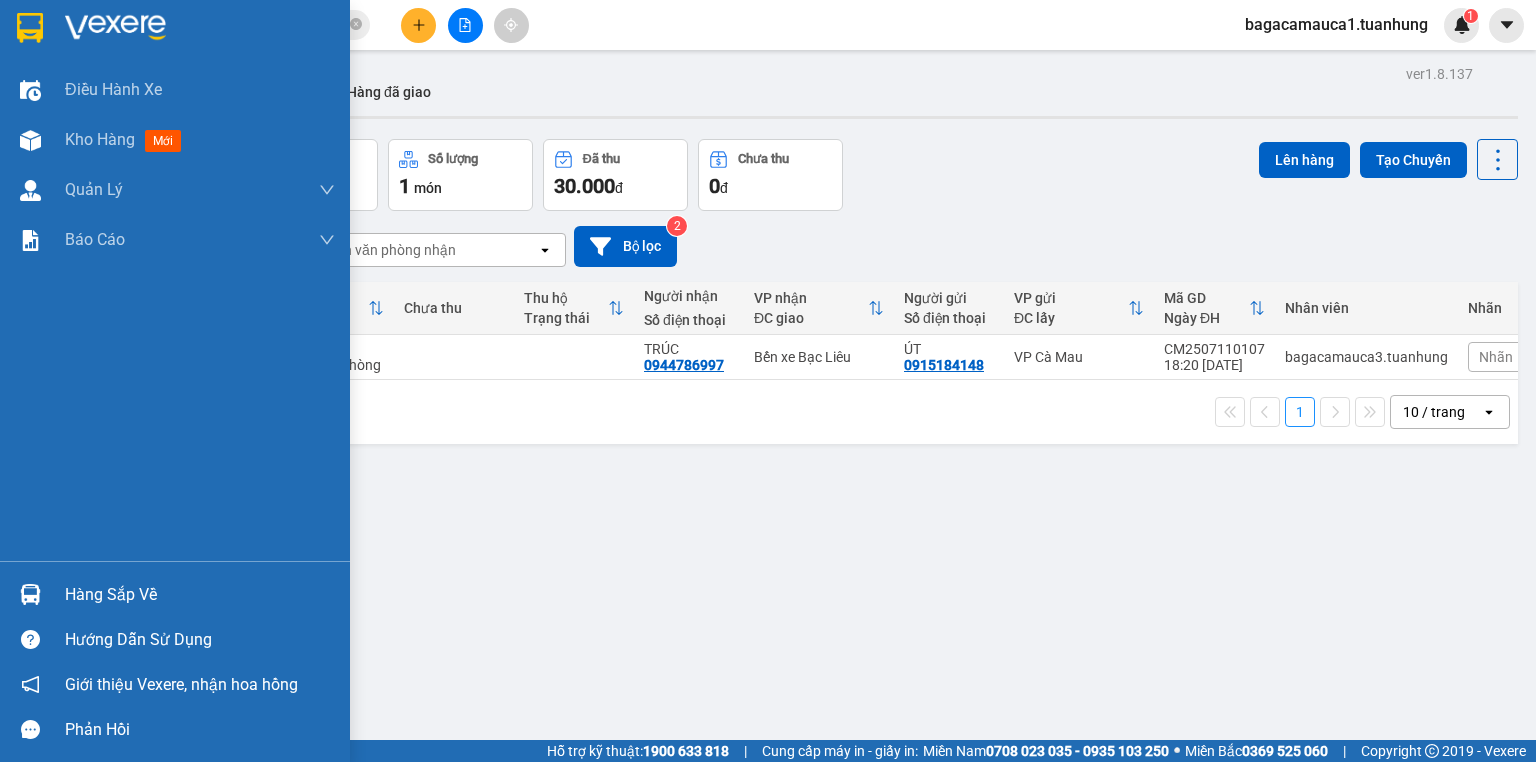 click on "Hàng sắp về" at bounding box center [200, 595] 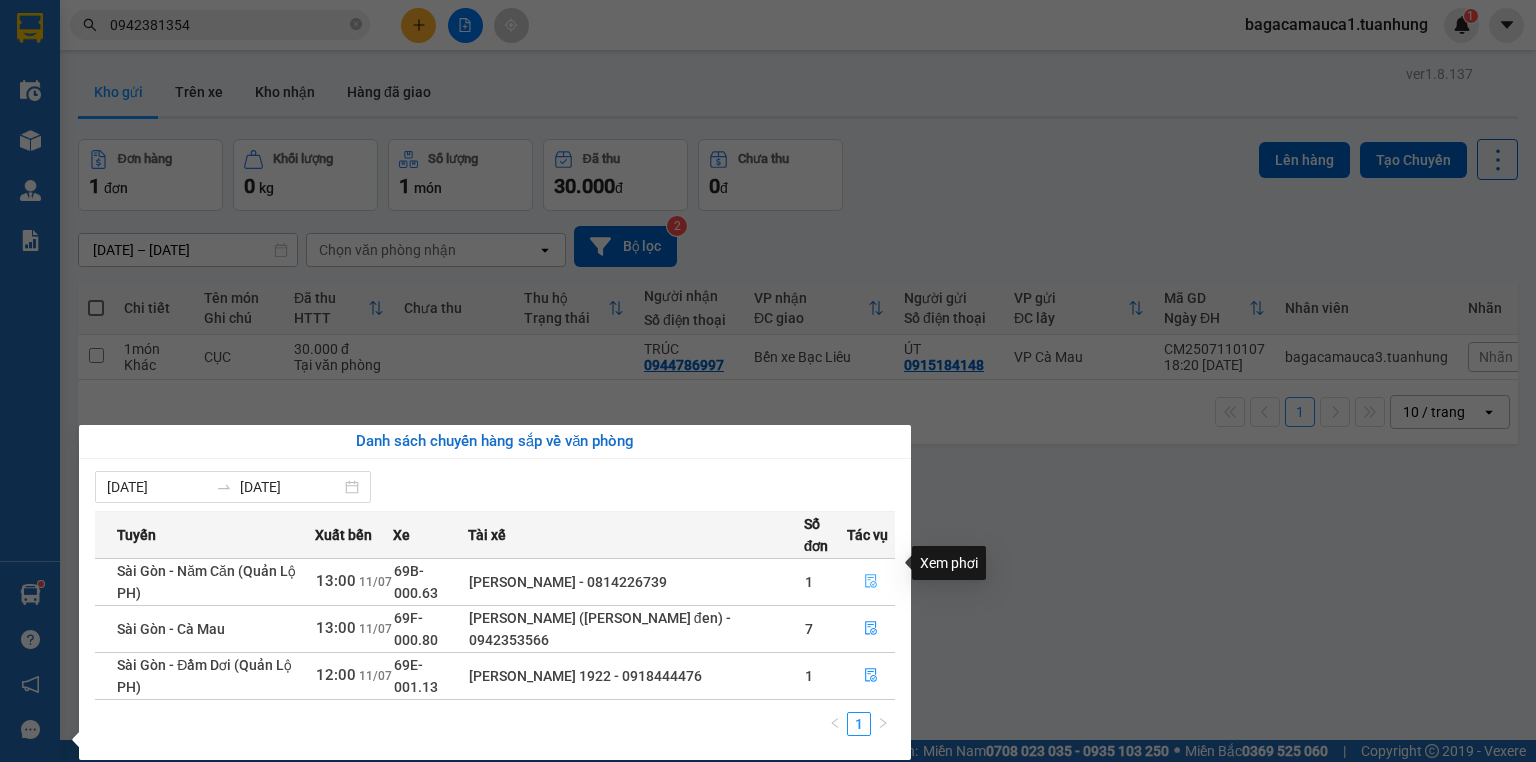 click at bounding box center [871, 582] 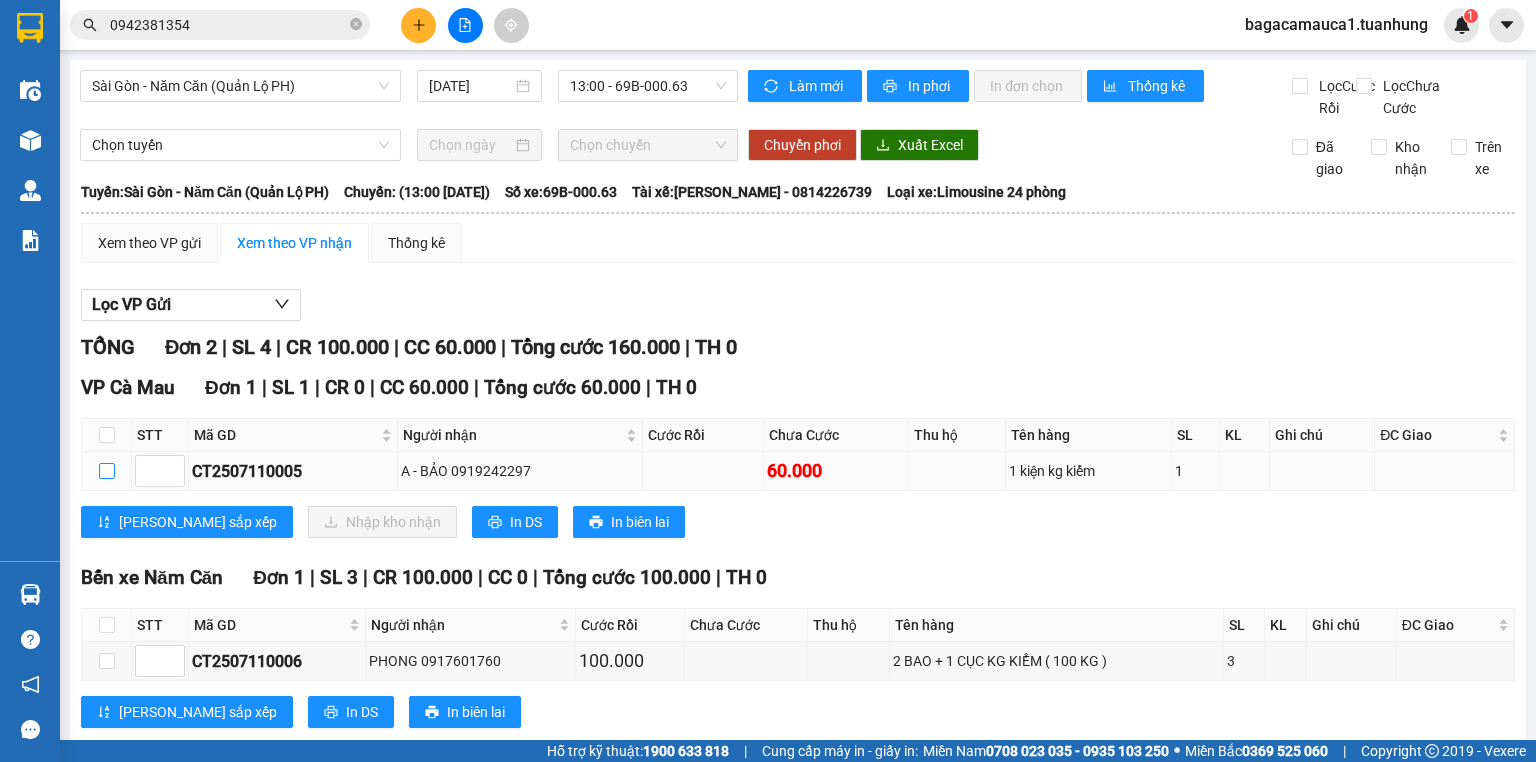 click at bounding box center (107, 471) 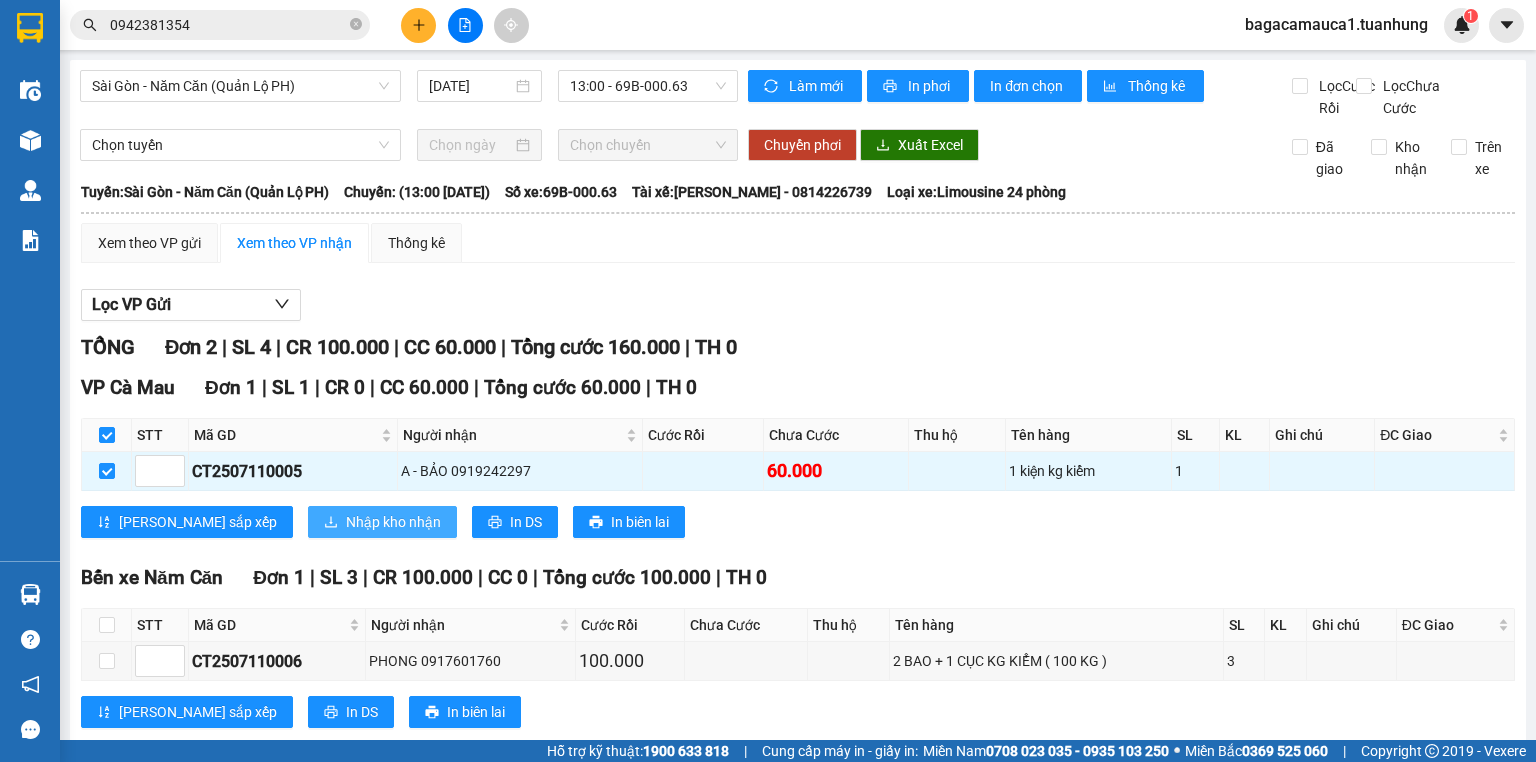 click on "Nhập kho nhận" at bounding box center (393, 522) 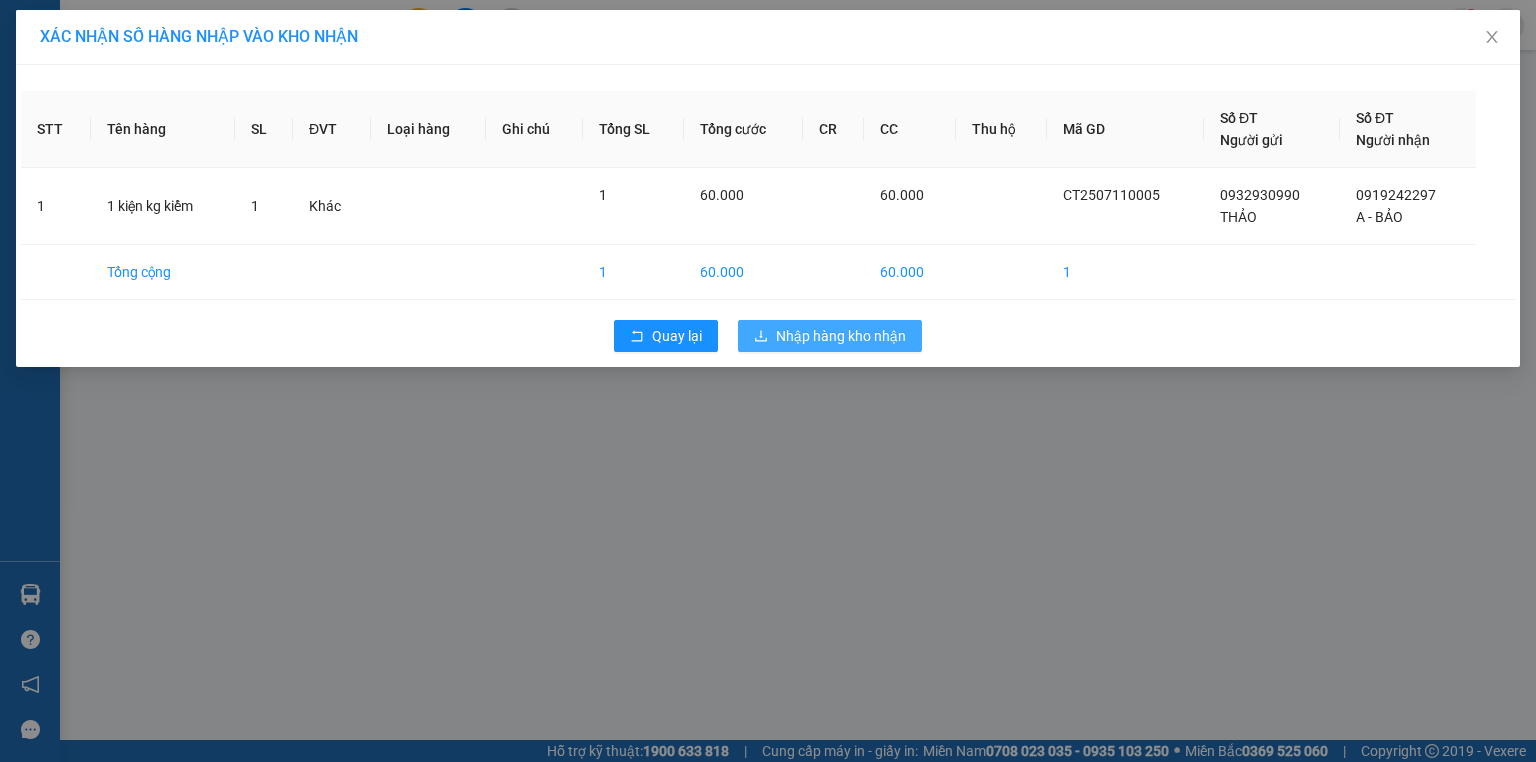 click on "Nhập hàng kho nhận" at bounding box center (830, 336) 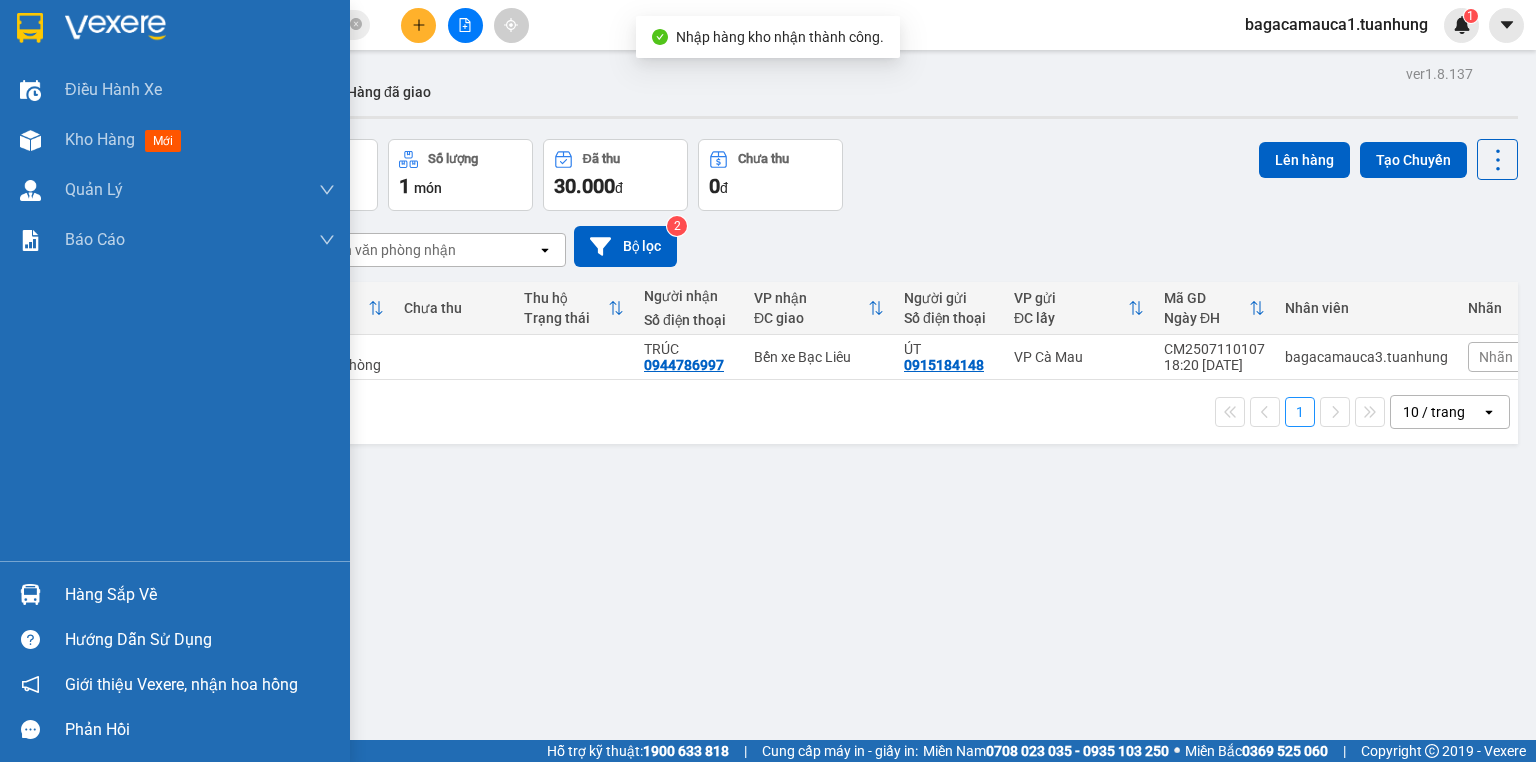 click on "Hàng sắp về" at bounding box center (200, 595) 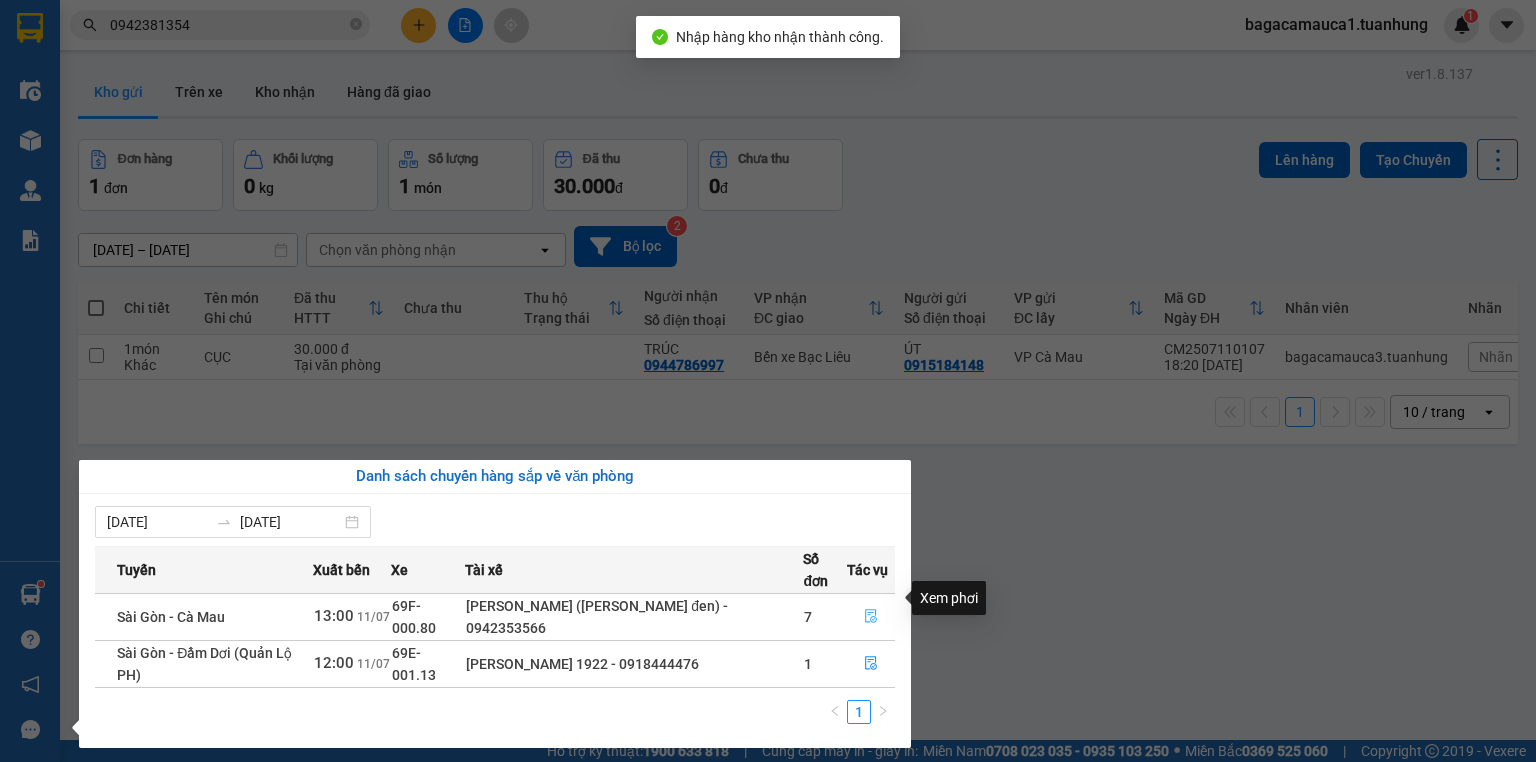 click 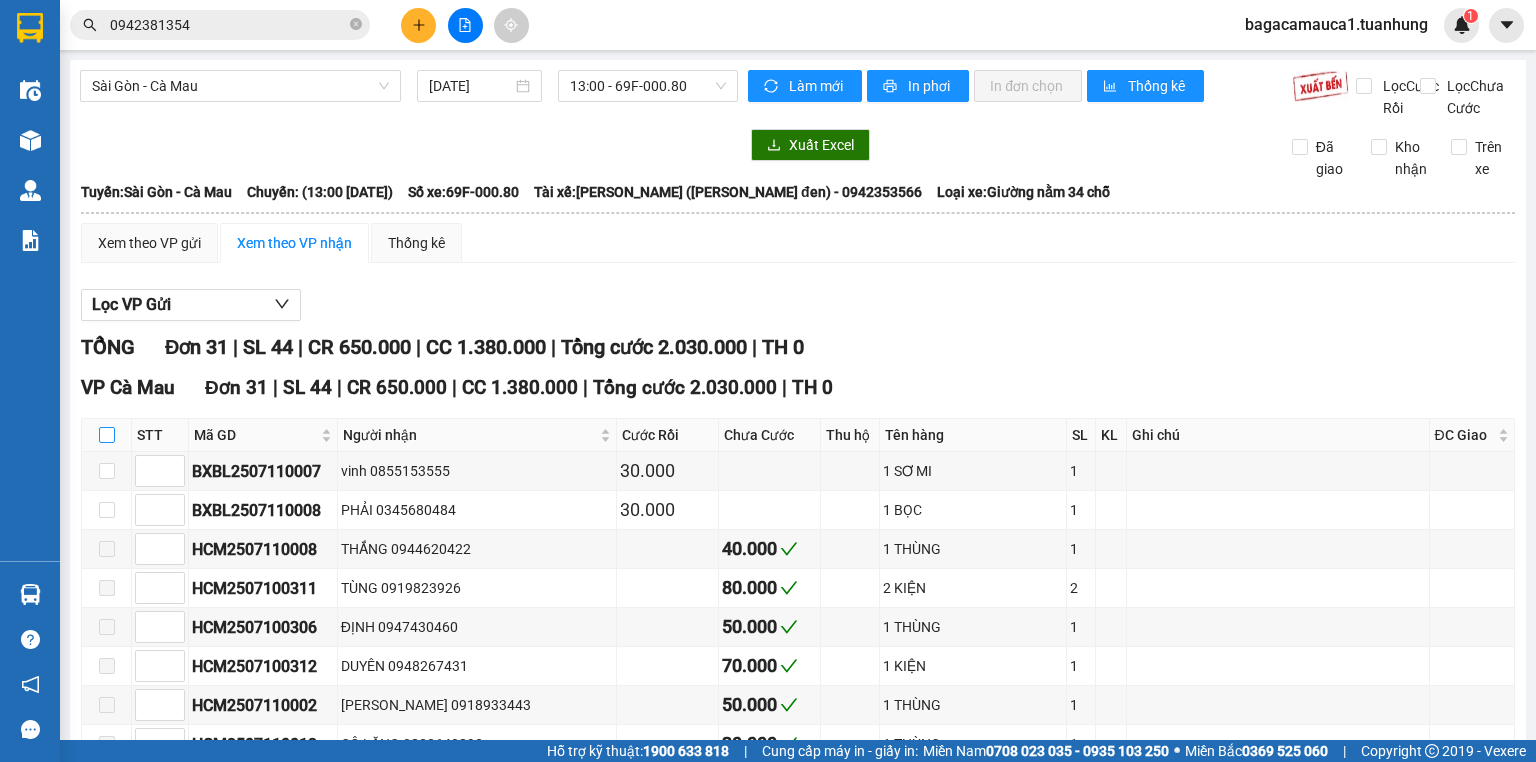 click at bounding box center [107, 435] 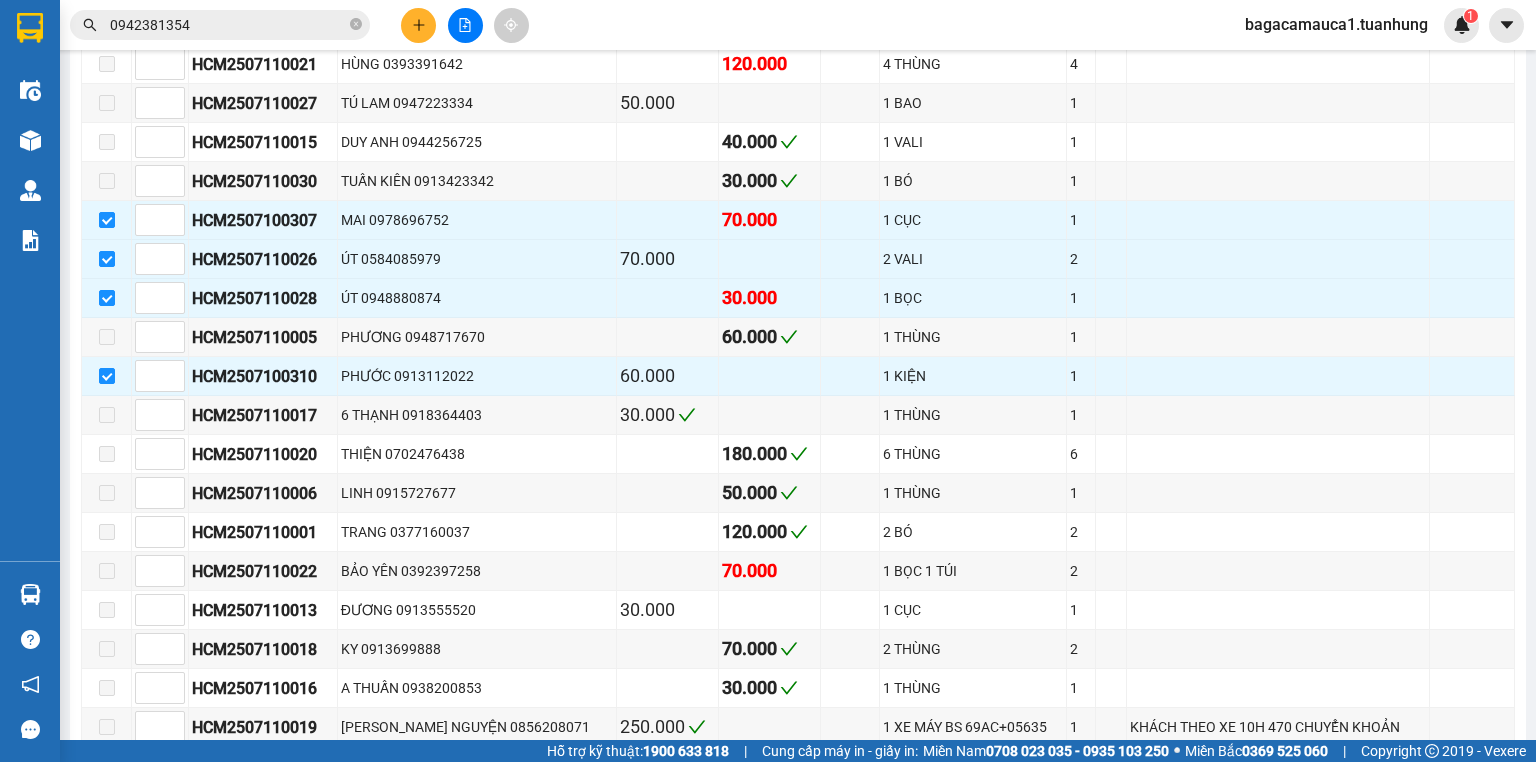 scroll, scrollTop: 1025, scrollLeft: 0, axis: vertical 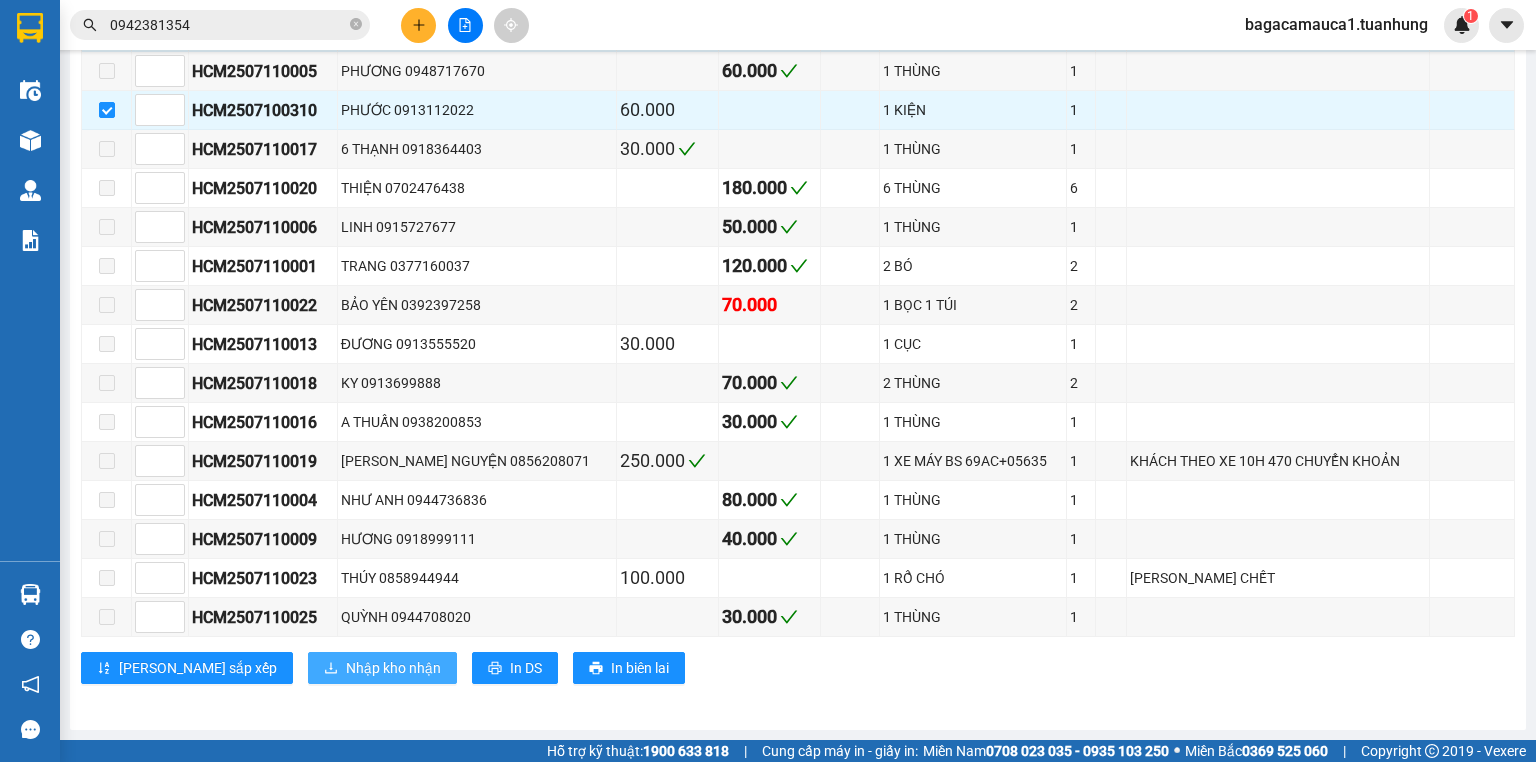 click on "Nhập kho nhận" at bounding box center (393, 668) 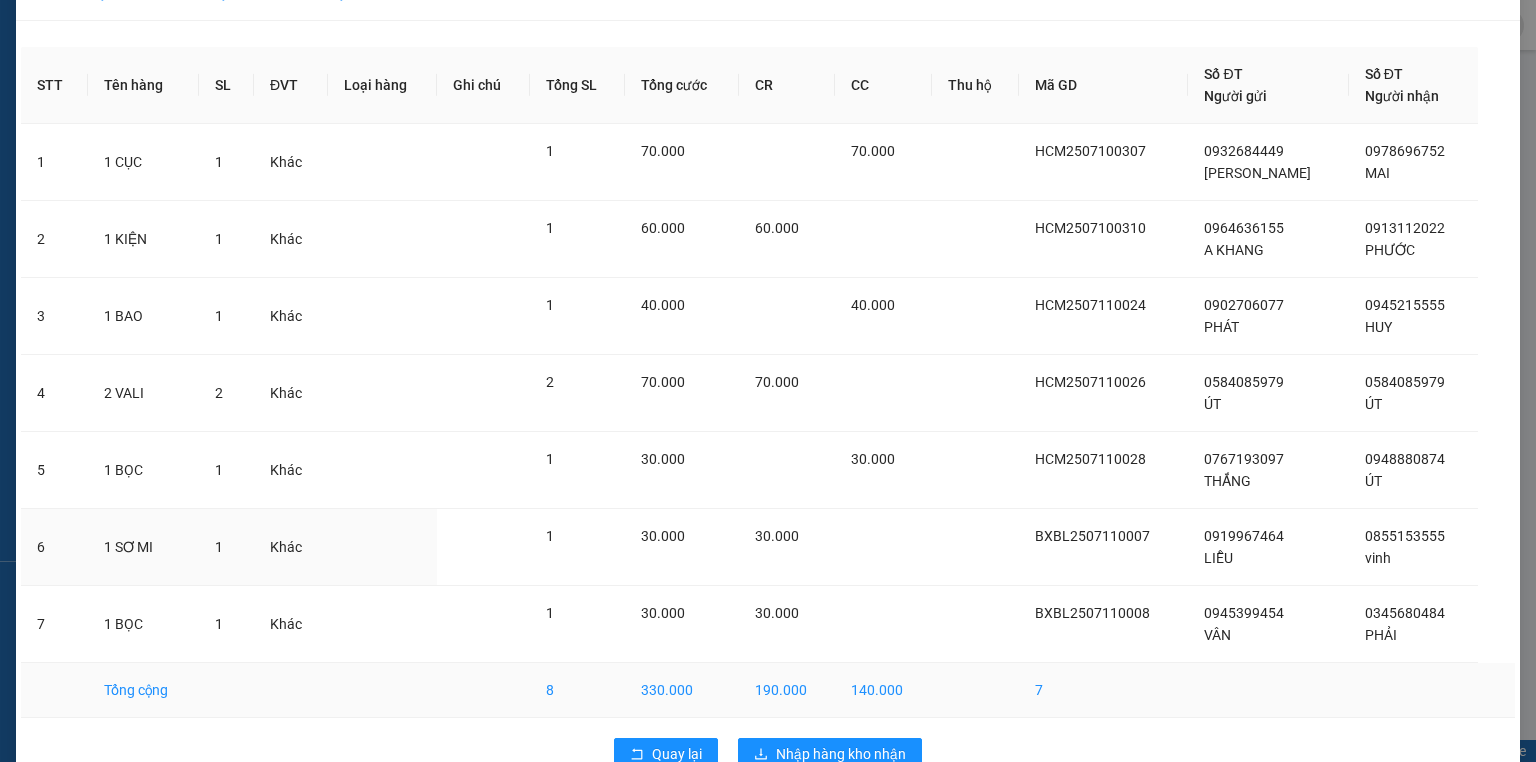 scroll, scrollTop: 88, scrollLeft: 0, axis: vertical 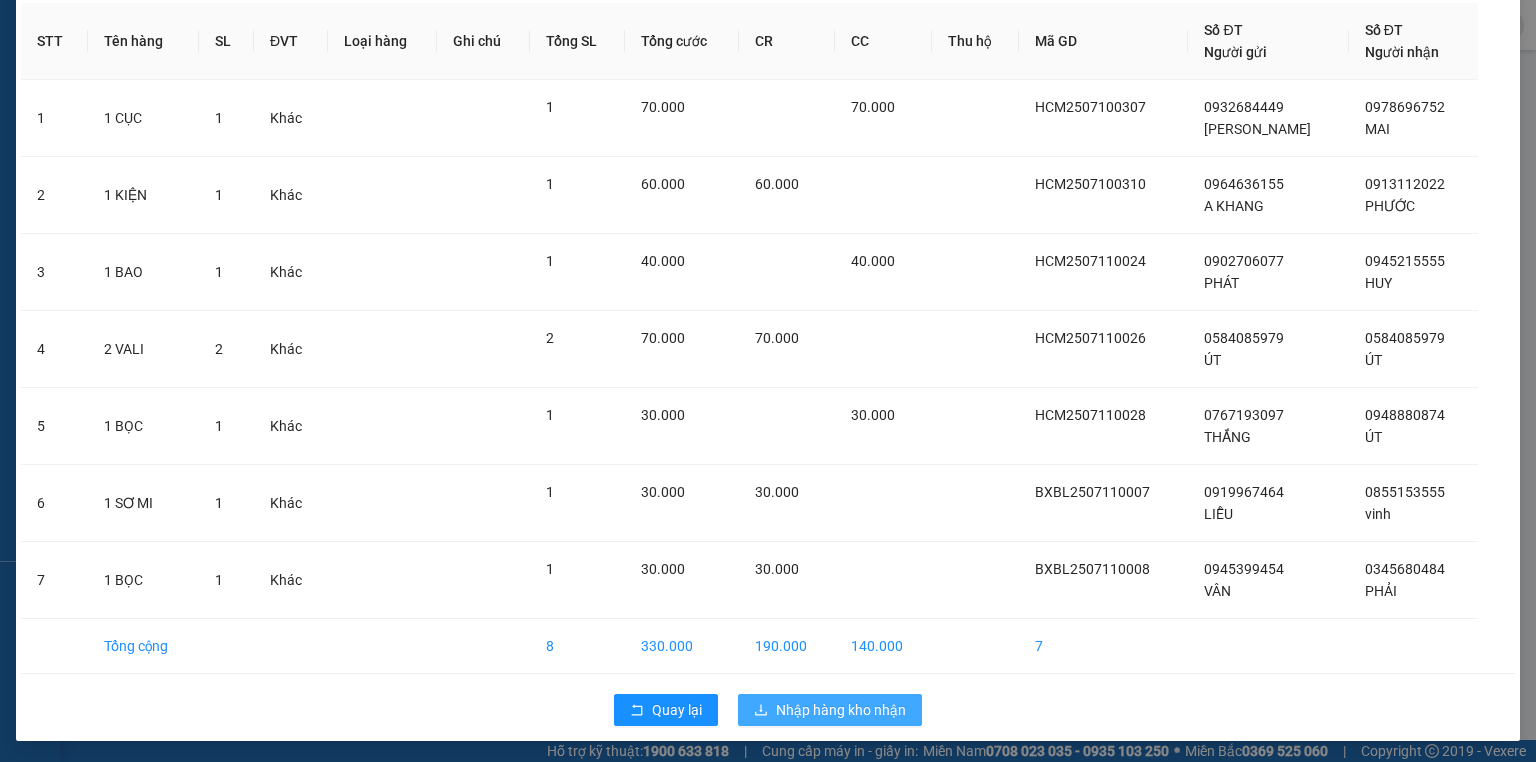 drag, startPoint x: 885, startPoint y: 700, endPoint x: 885, endPoint y: 732, distance: 32 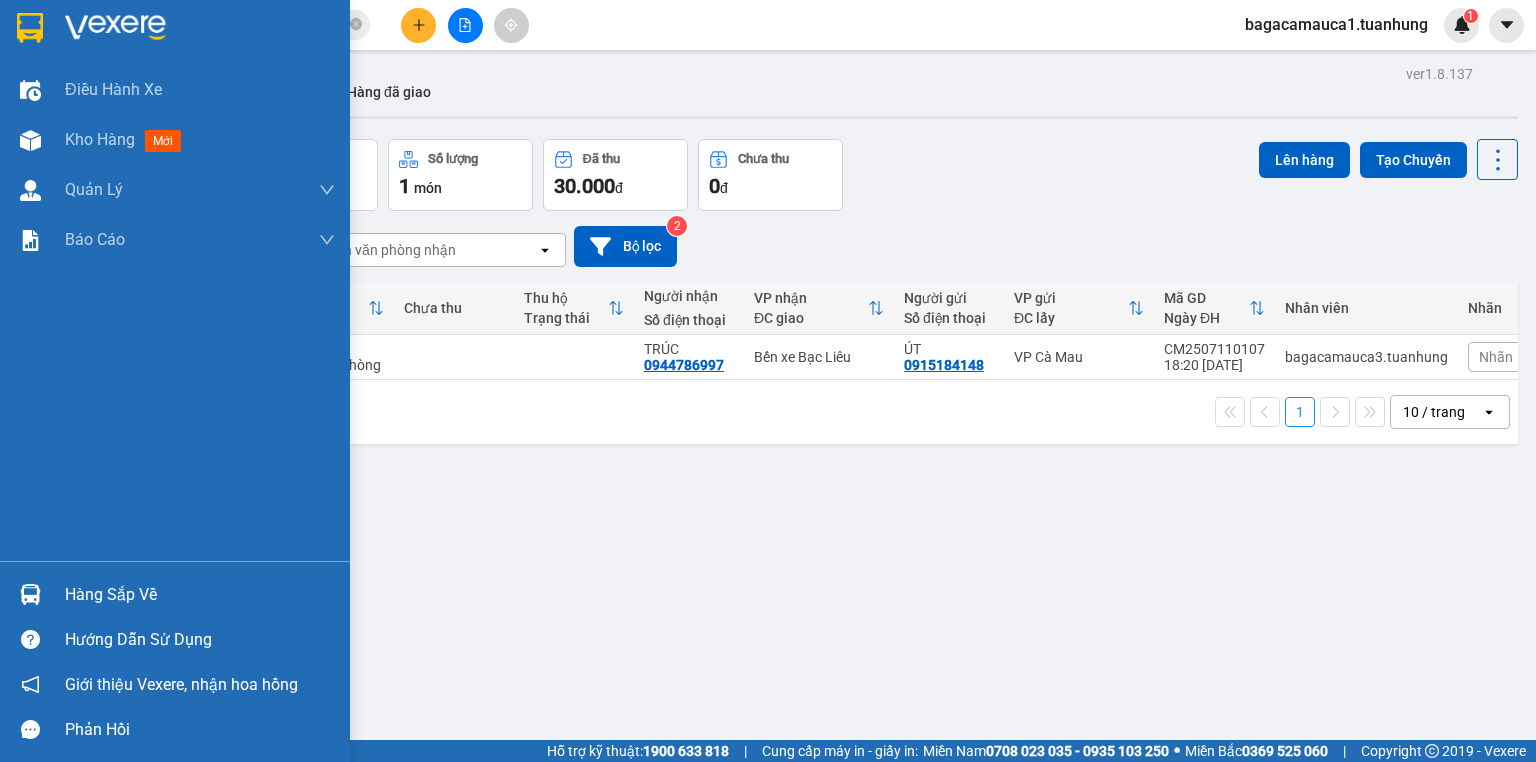 click on "Hàng sắp về" at bounding box center (175, 594) 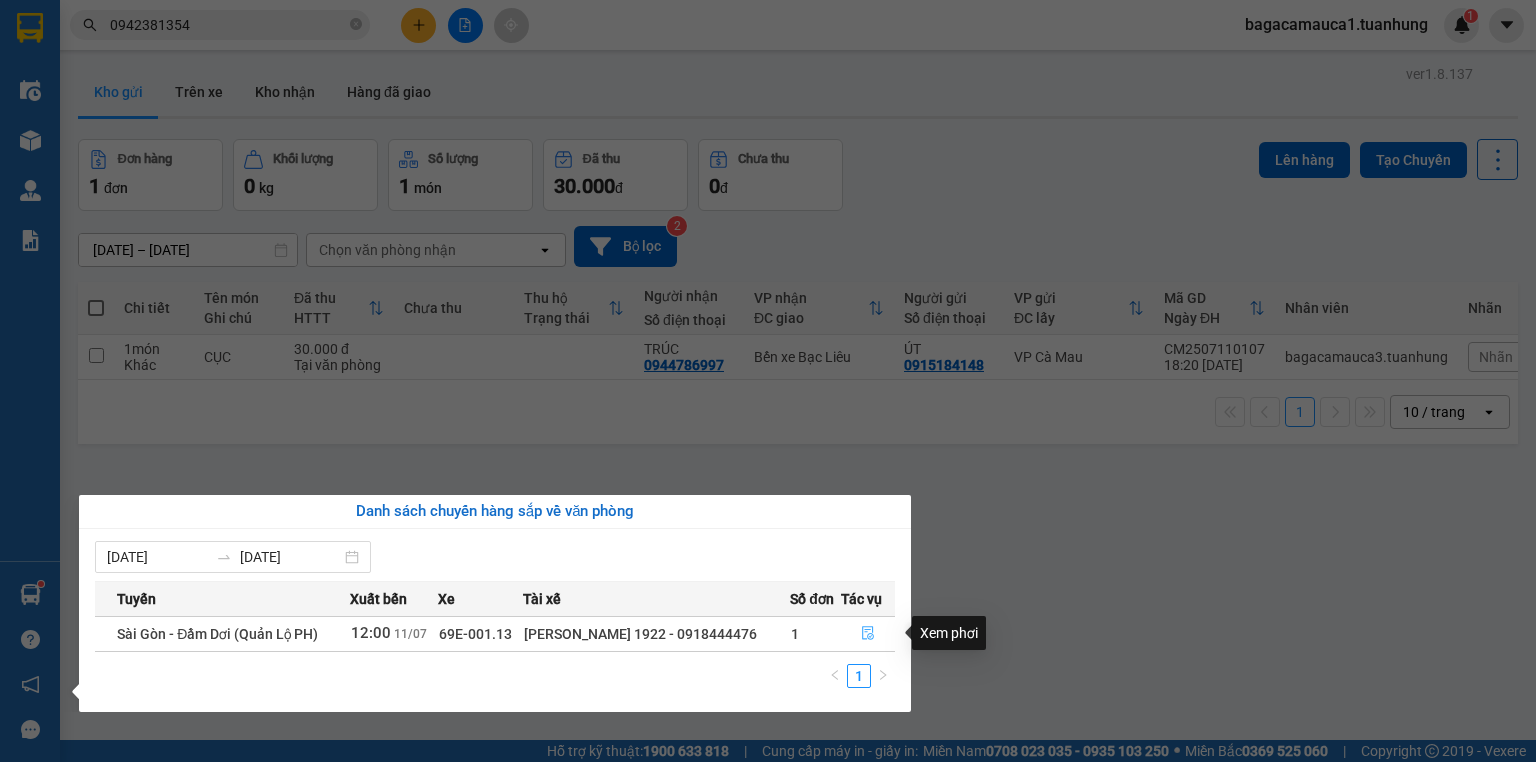click 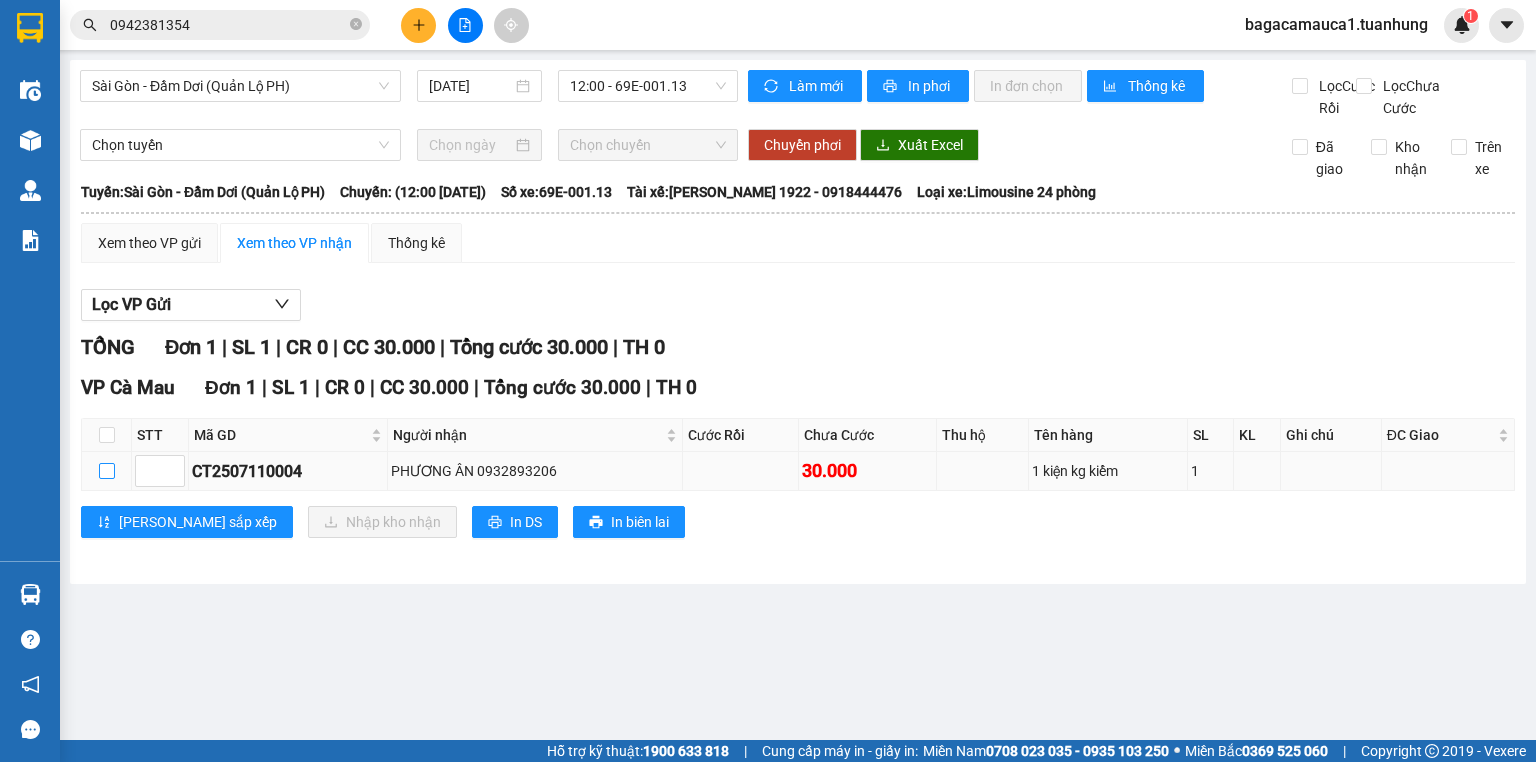 click at bounding box center (107, 471) 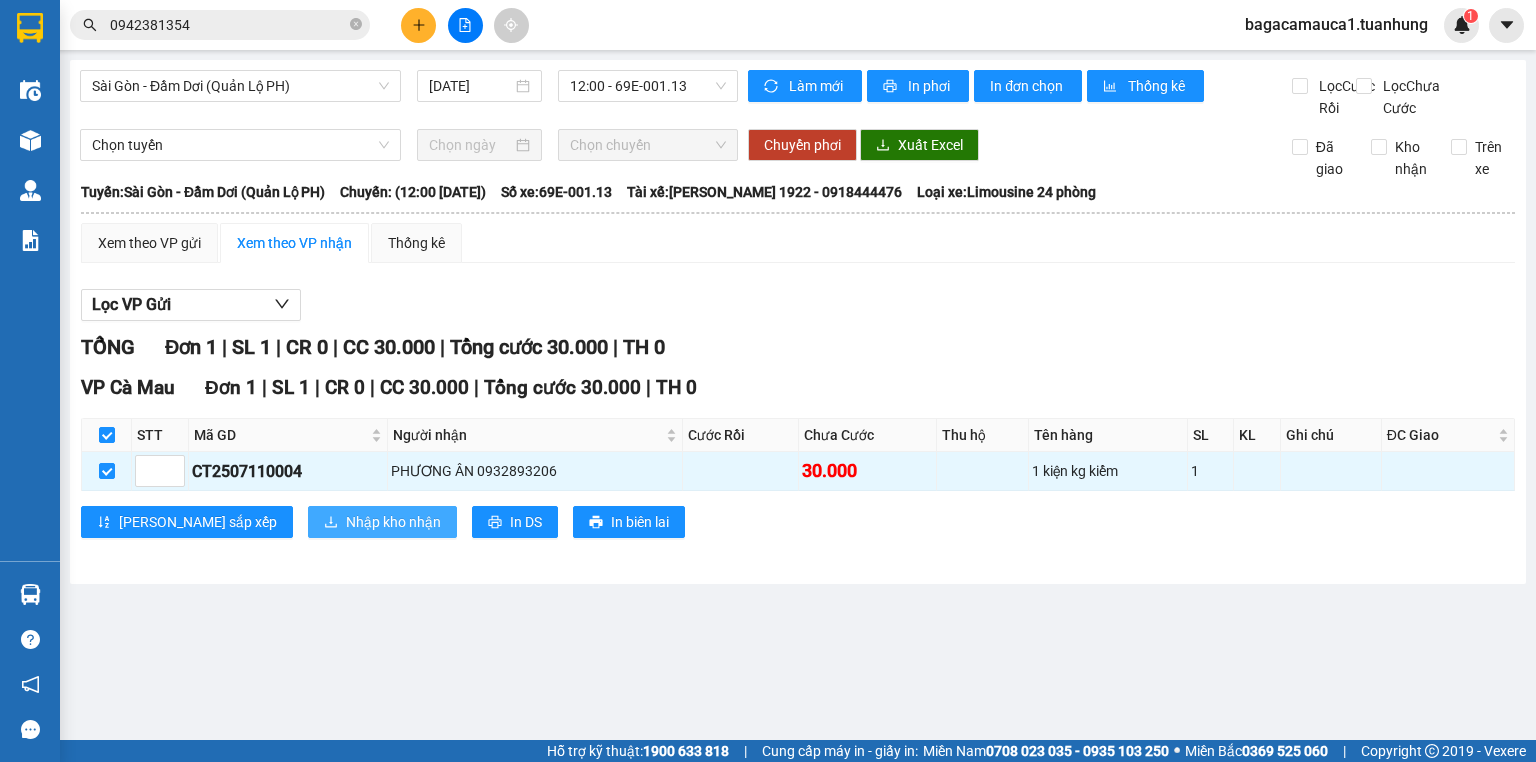 click on "Nhập kho nhận" at bounding box center [393, 522] 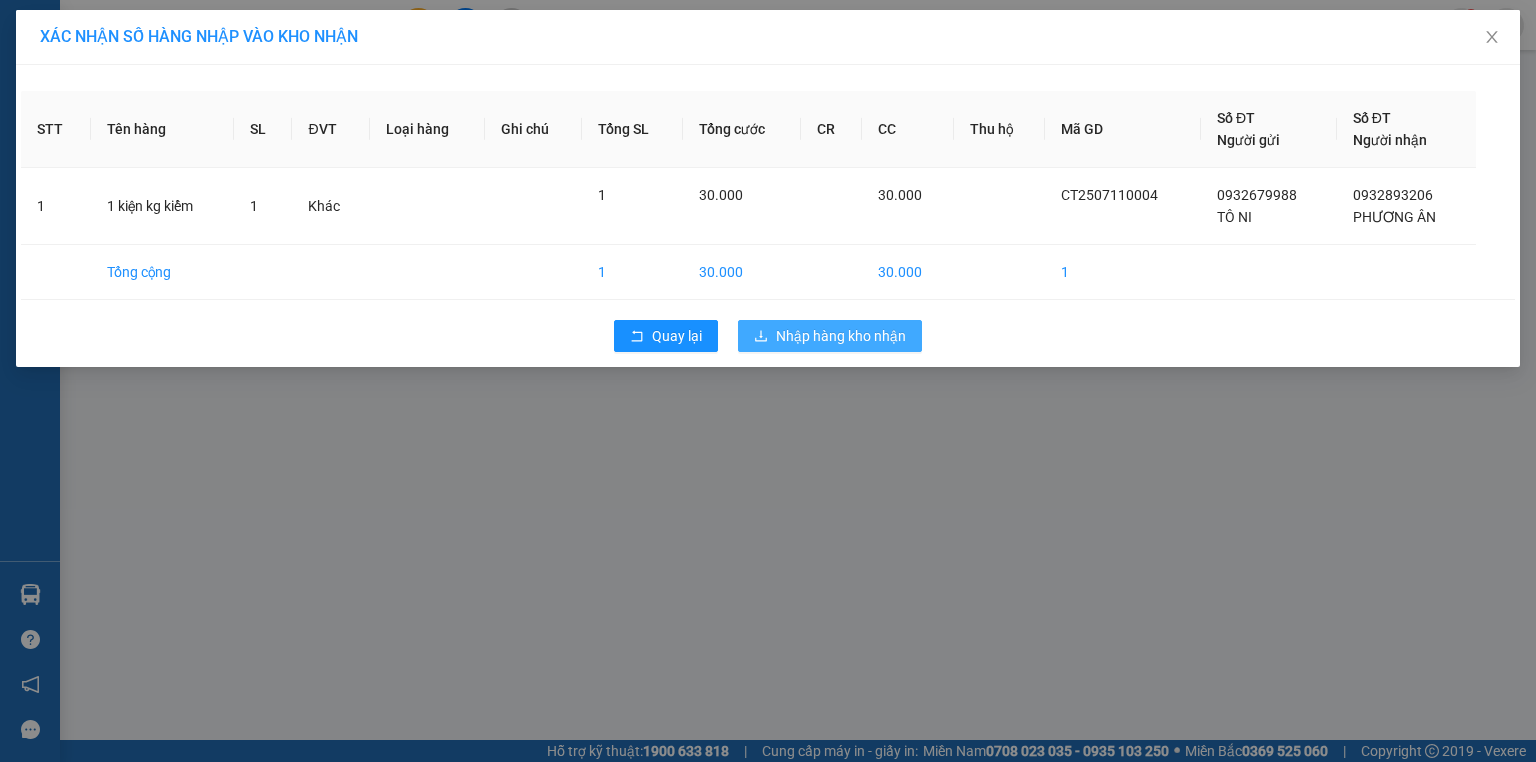 click on "Nhập hàng kho nhận" at bounding box center (841, 336) 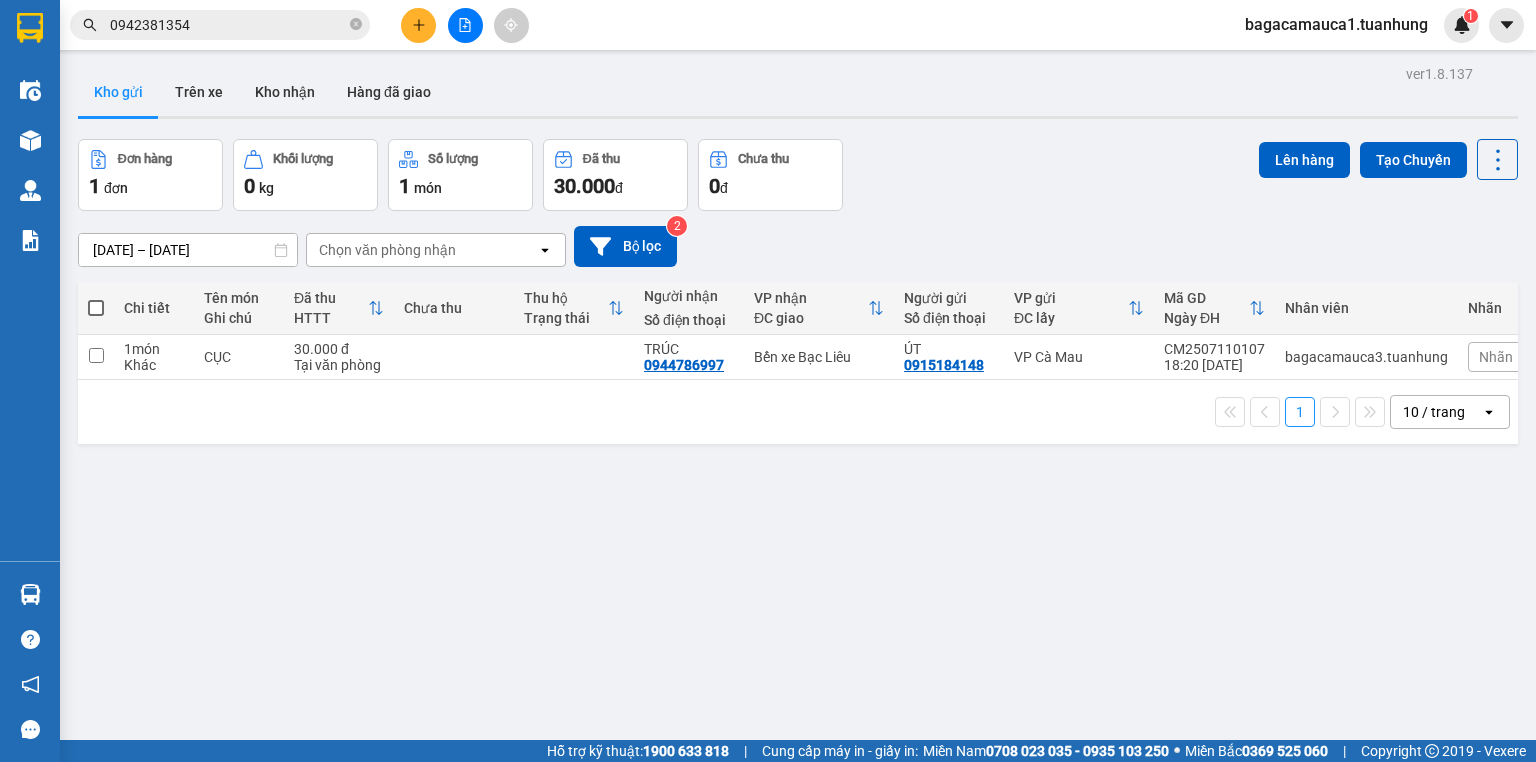 click on "0942381354" at bounding box center [228, 25] 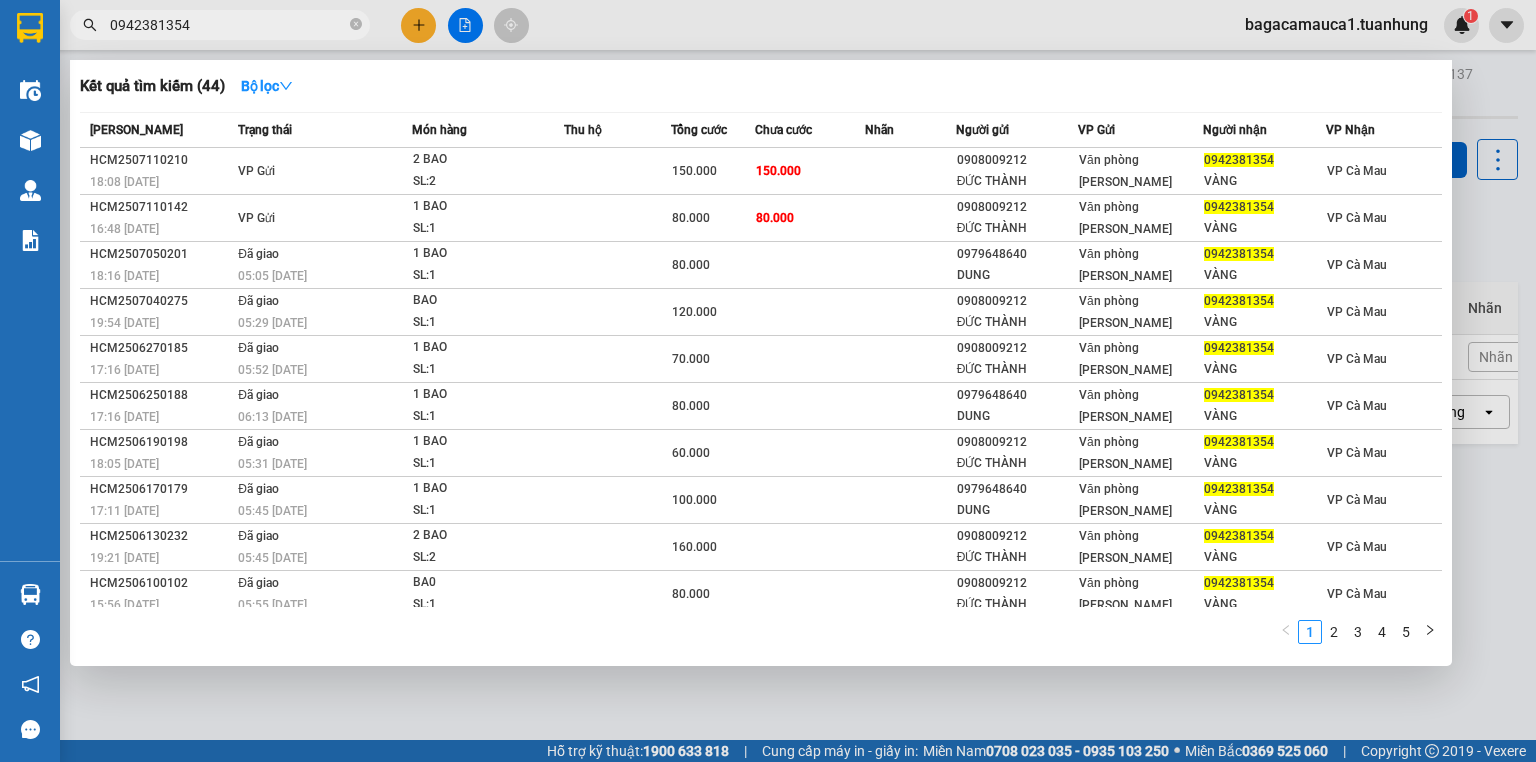 click on "0942381354" at bounding box center (228, 25) 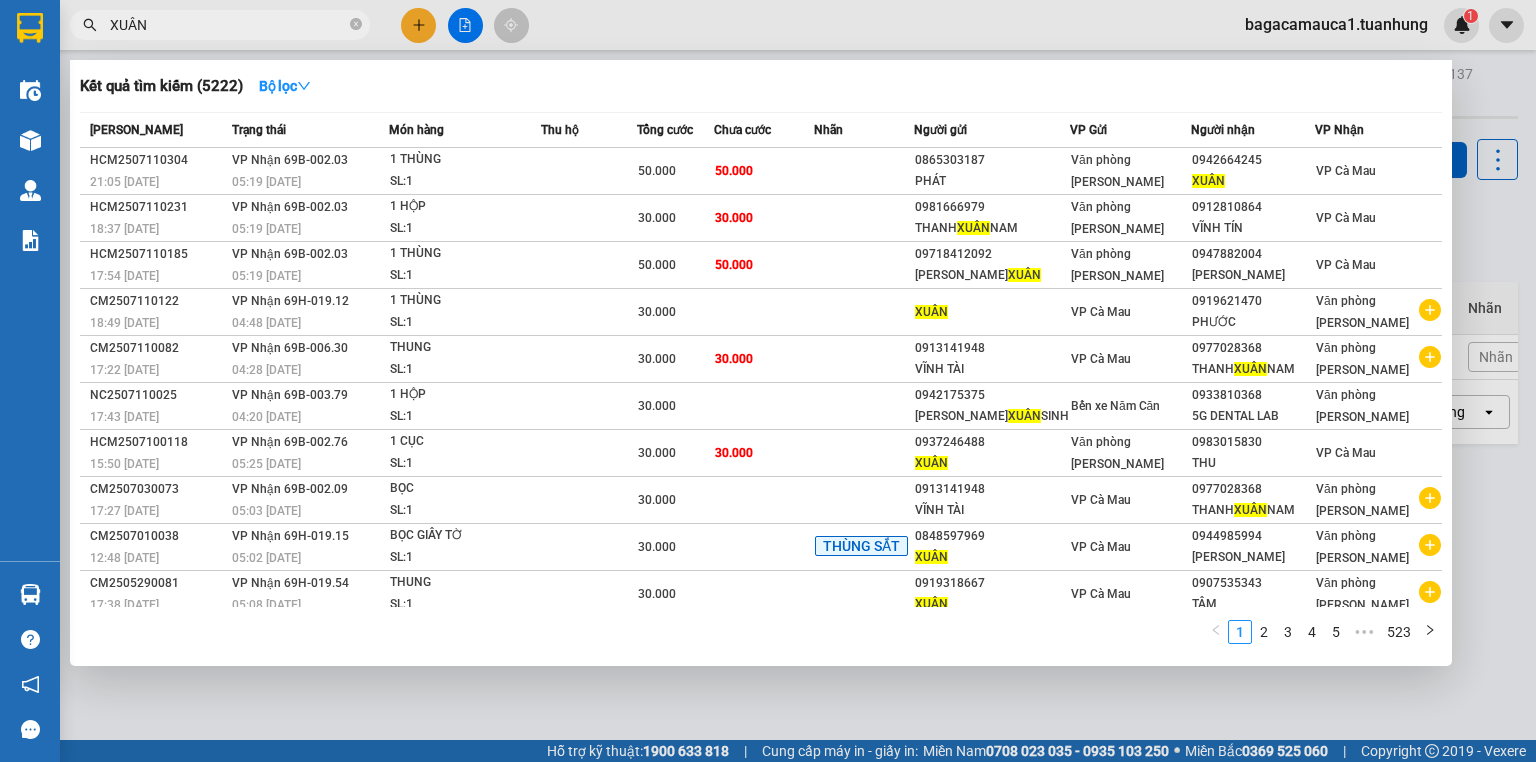 click on "XUÂN" at bounding box center (228, 25) 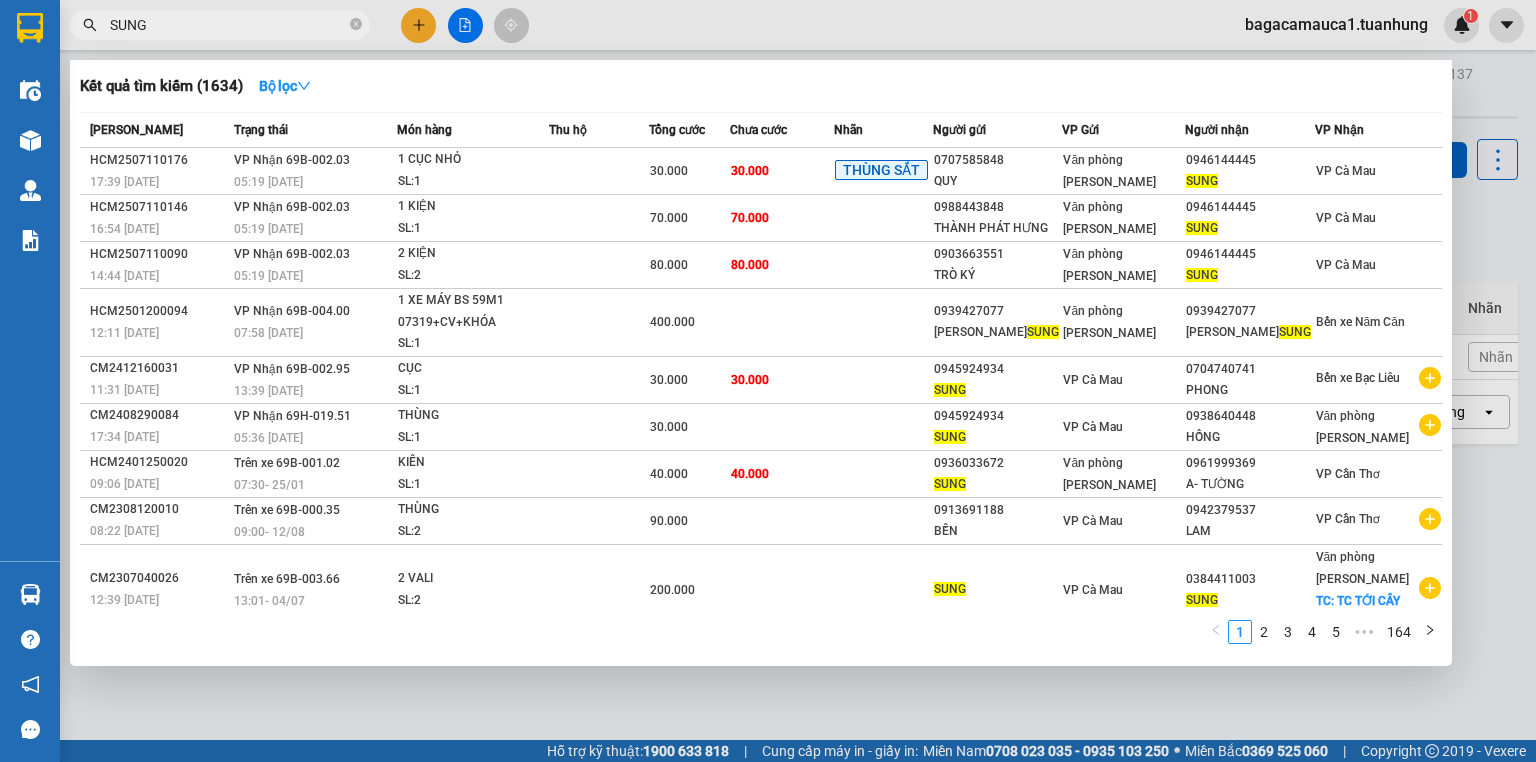 click on "SUNG" at bounding box center (228, 25) 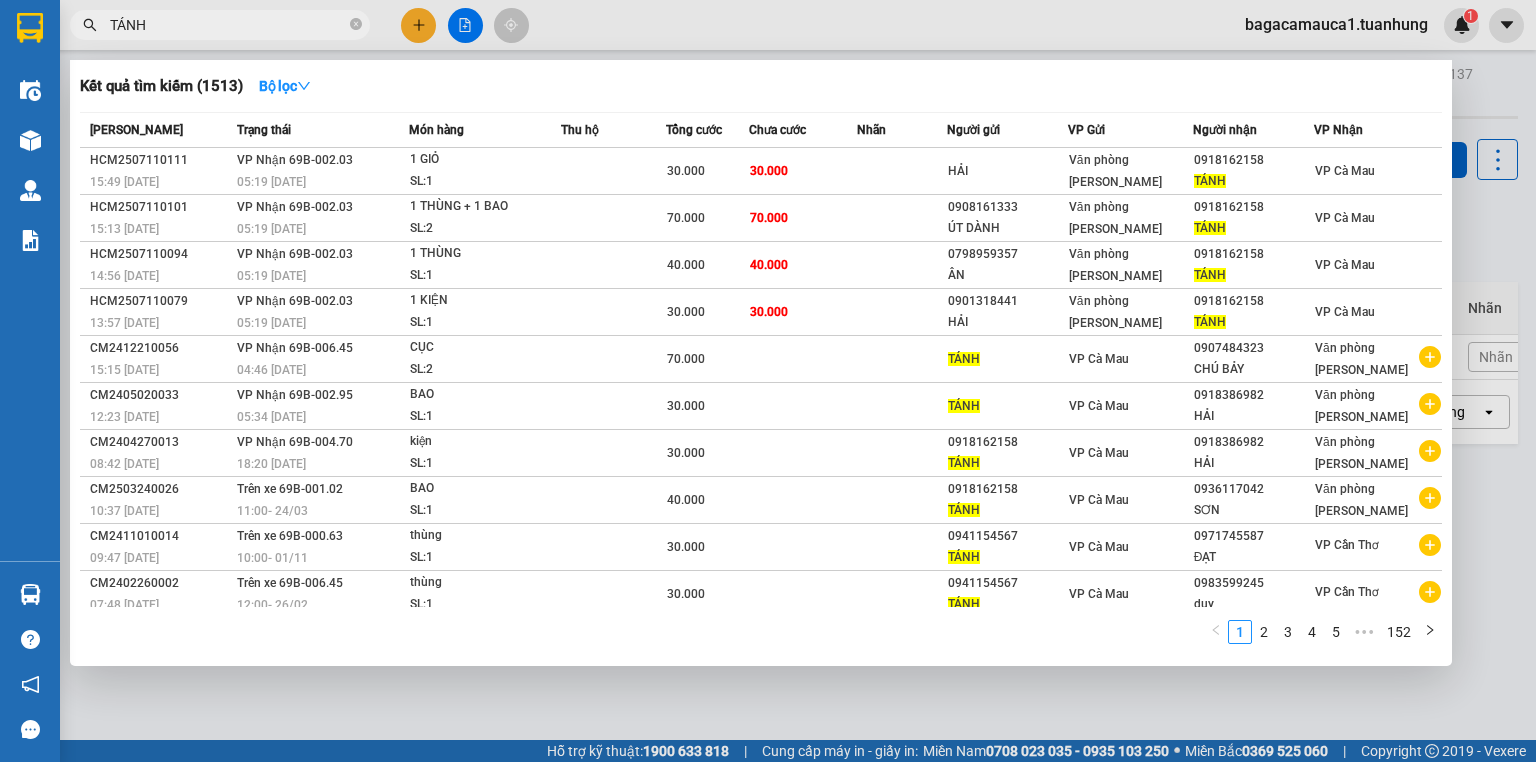 click on "TÁNH" at bounding box center [228, 25] 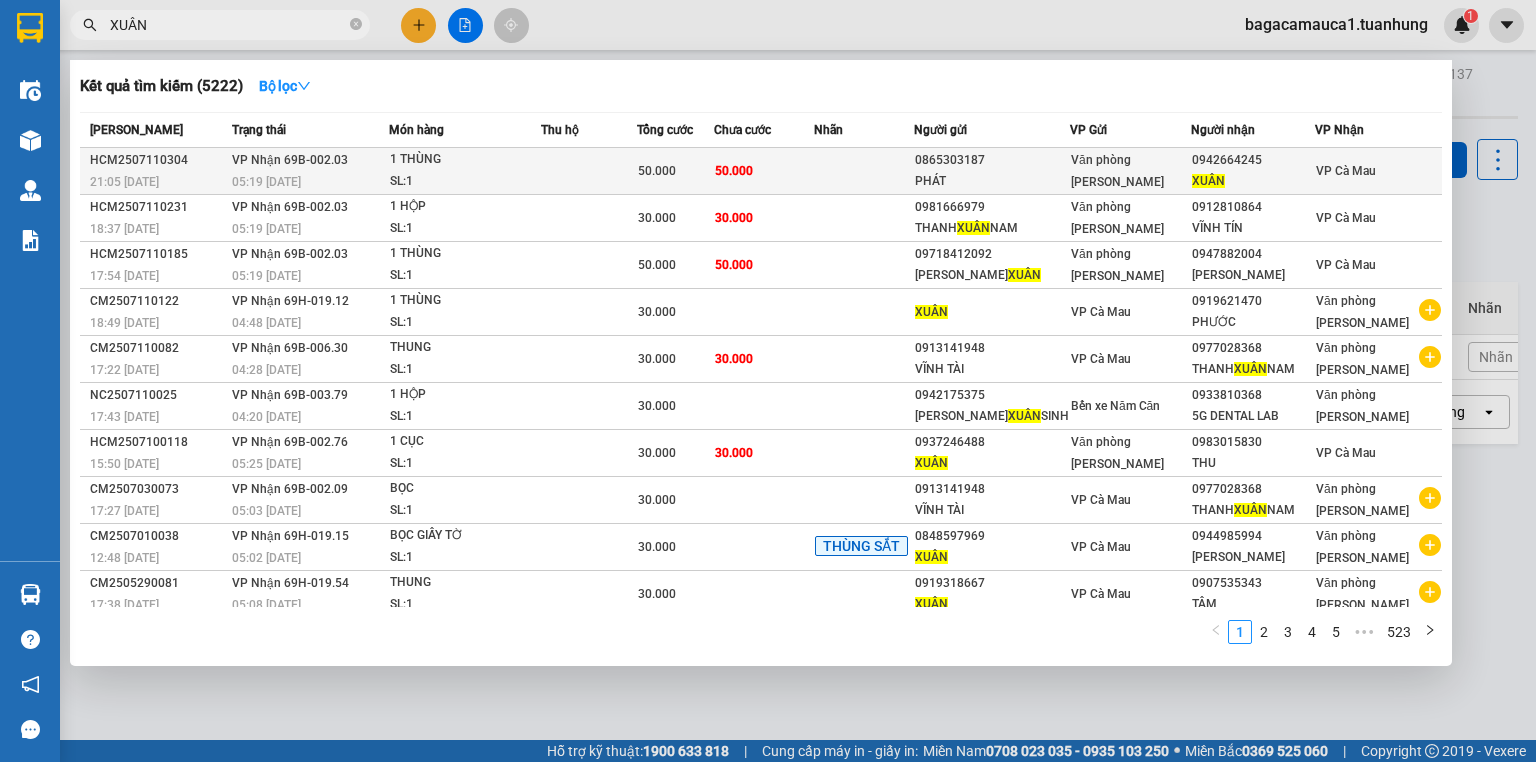 click on "50.000" at bounding box center [764, 171] 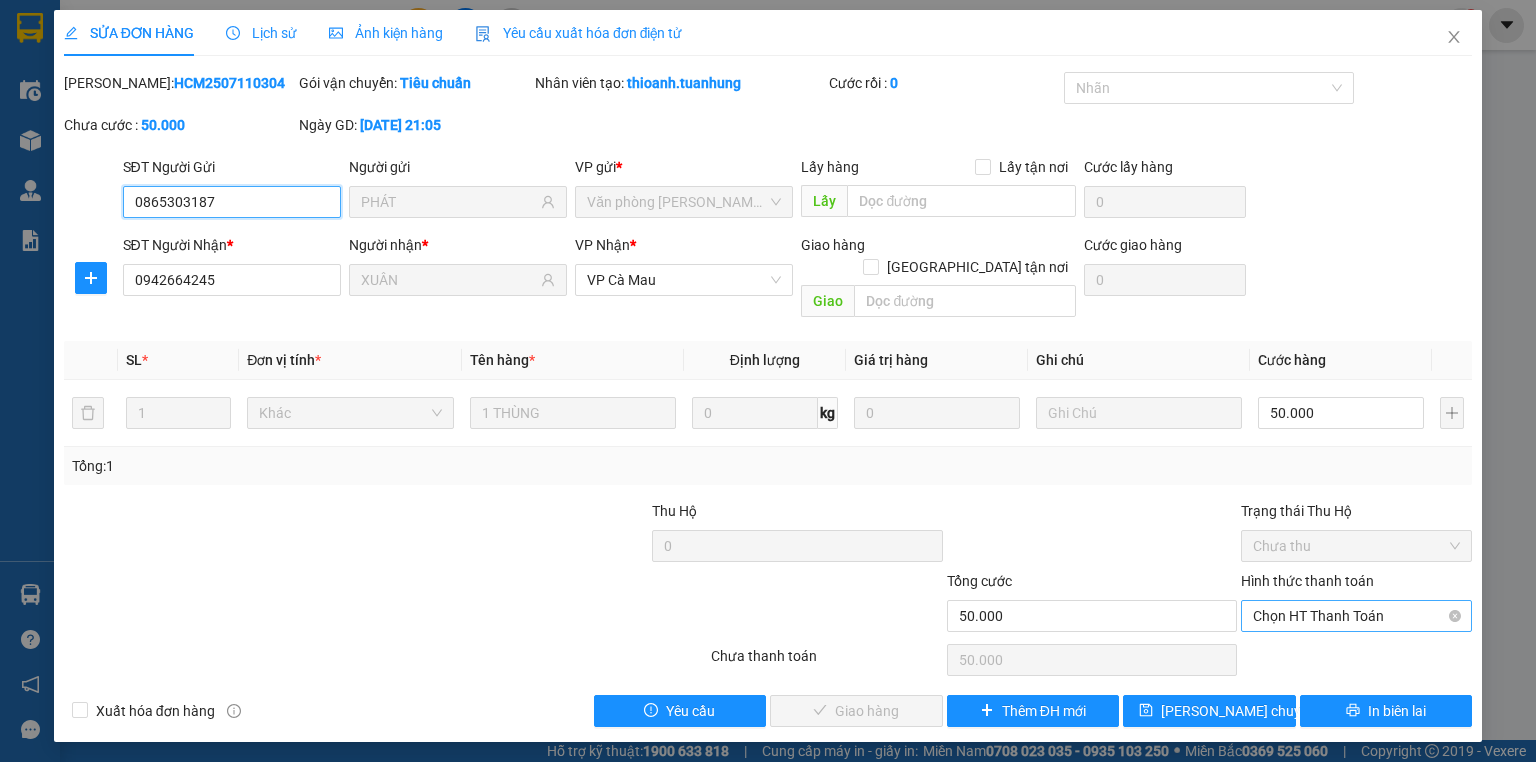 click on "Chọn HT Thanh Toán" at bounding box center (1356, 616) 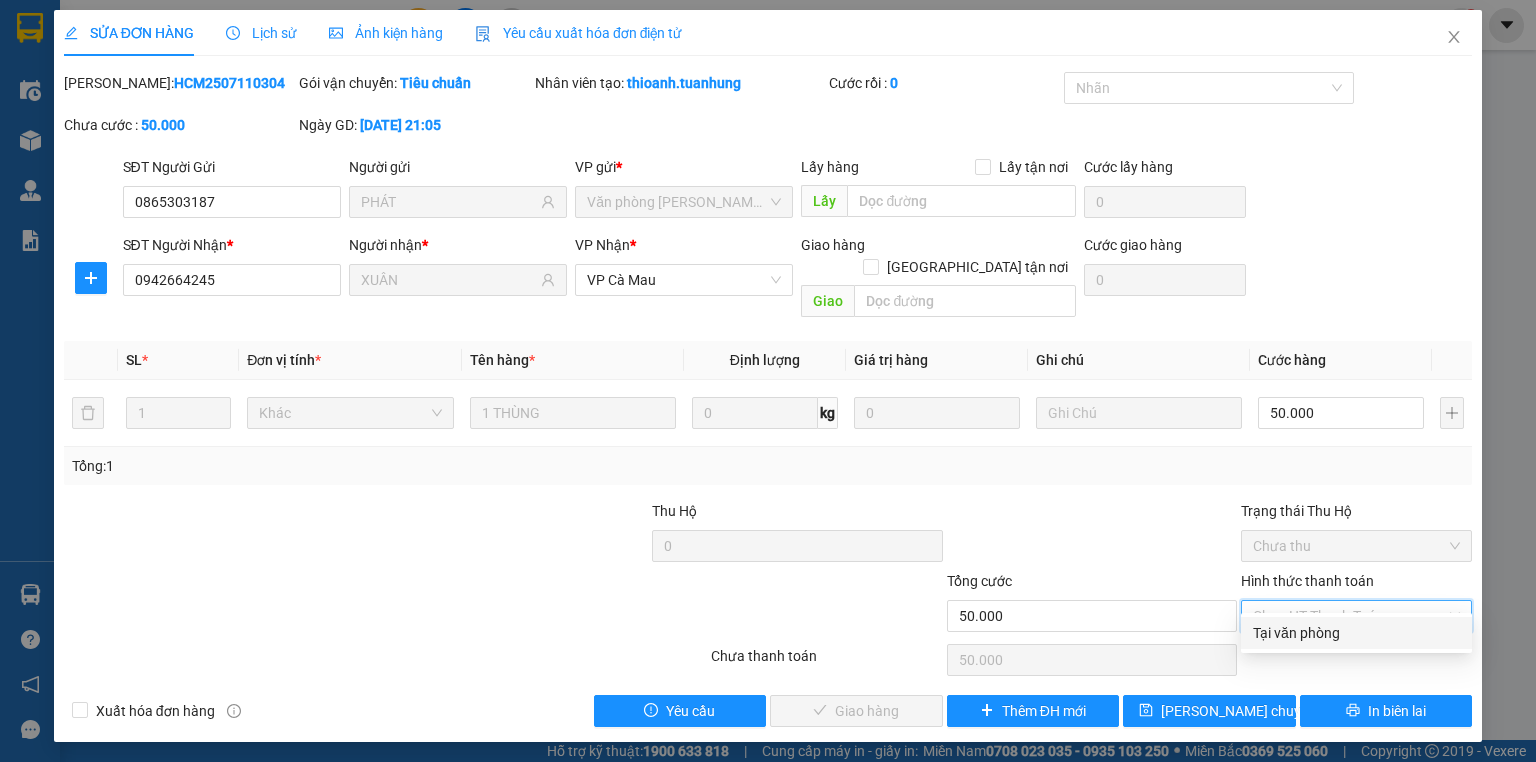 click on "Tại văn phòng" at bounding box center (1356, 633) 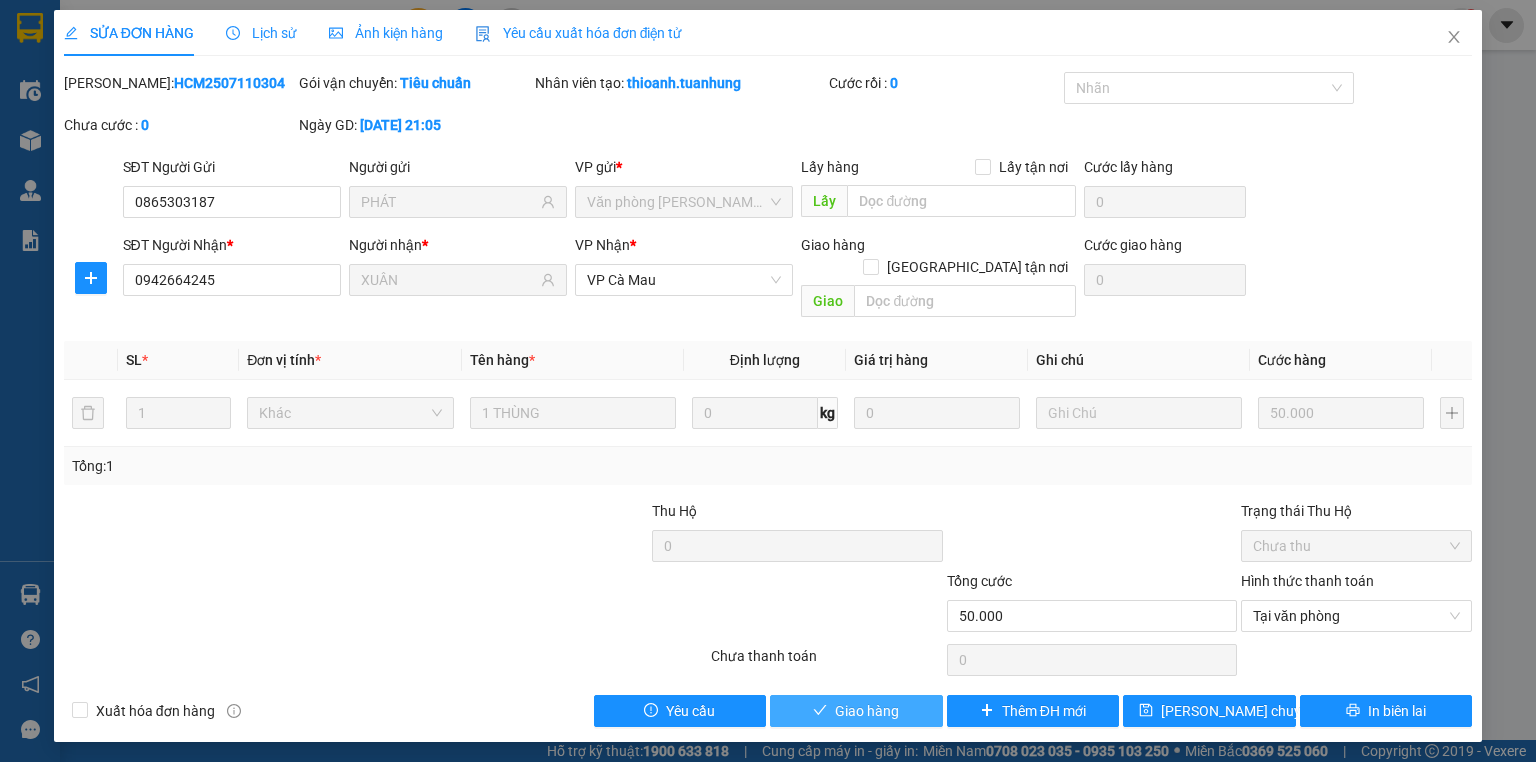 click on "Giao hàng" at bounding box center [856, 711] 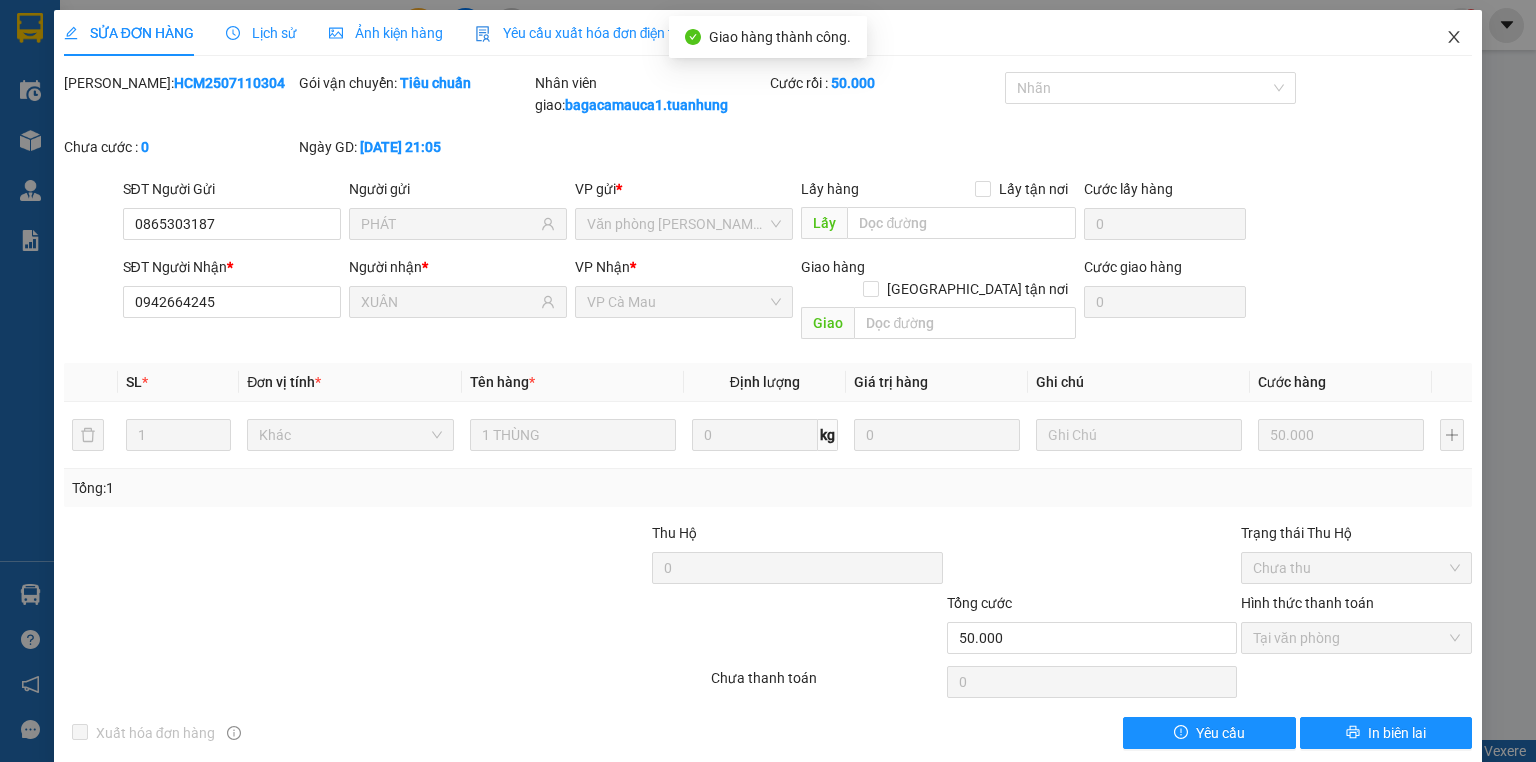click 